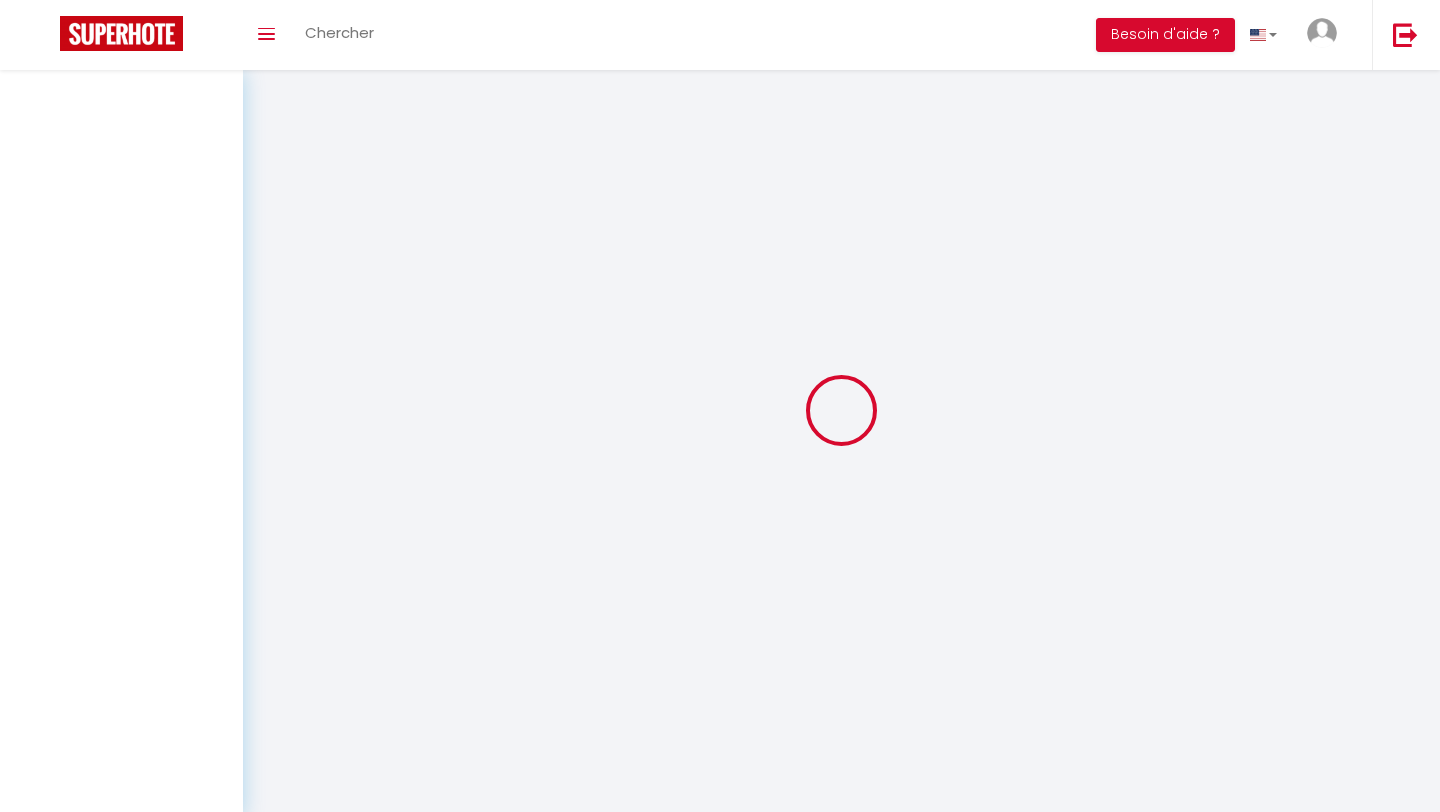 scroll, scrollTop: 0, scrollLeft: 0, axis: both 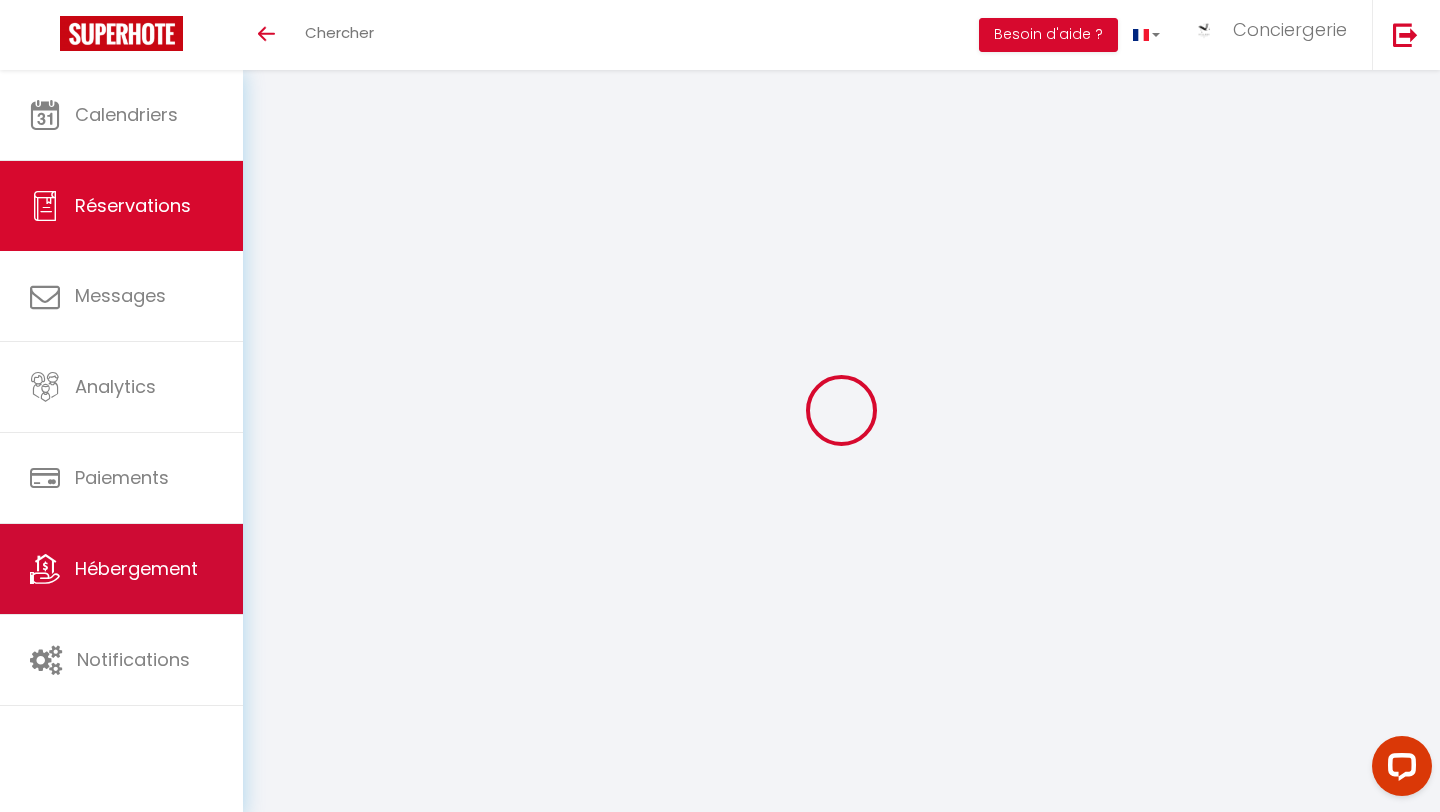 click on "Hébergement" at bounding box center (136, 568) 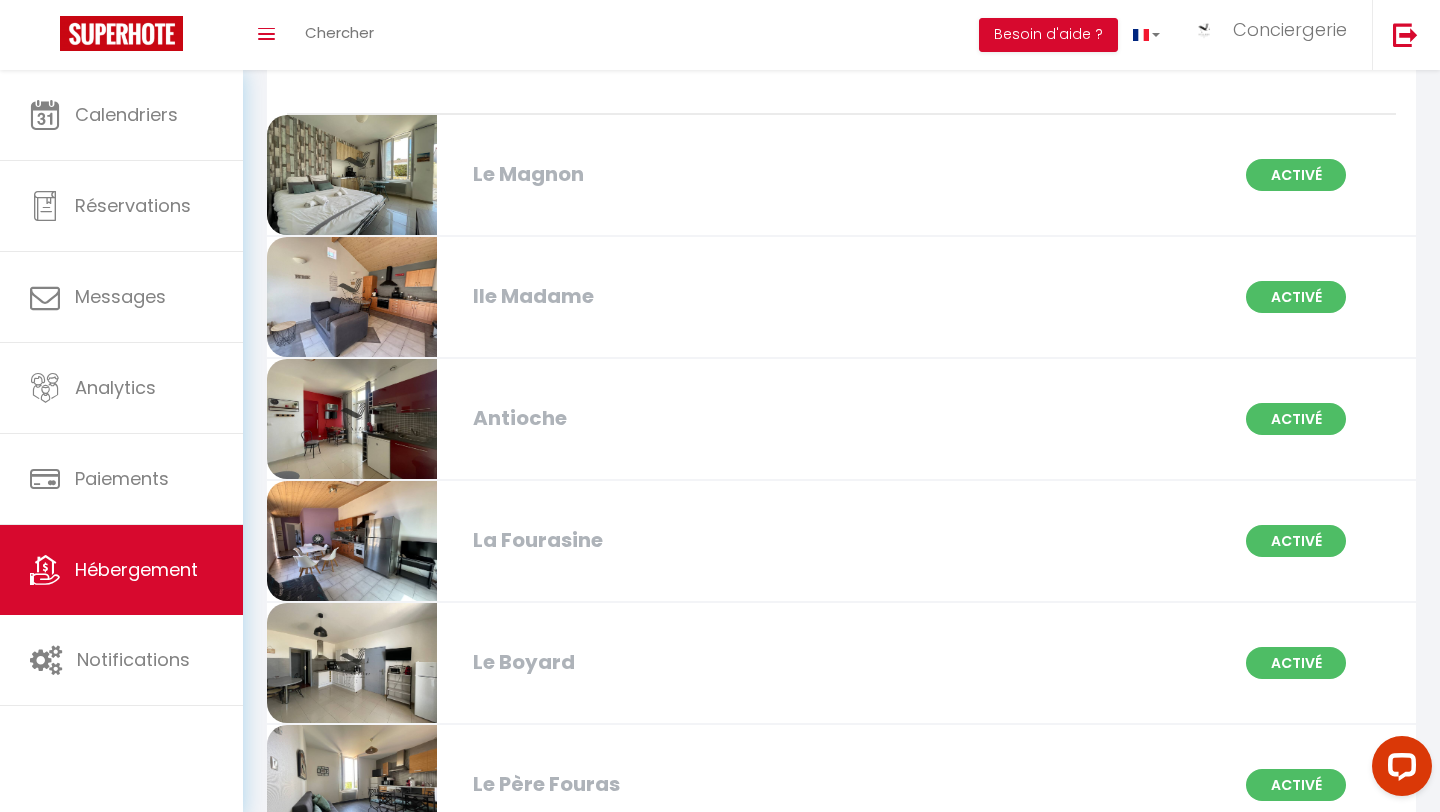 scroll, scrollTop: 4186, scrollLeft: 0, axis: vertical 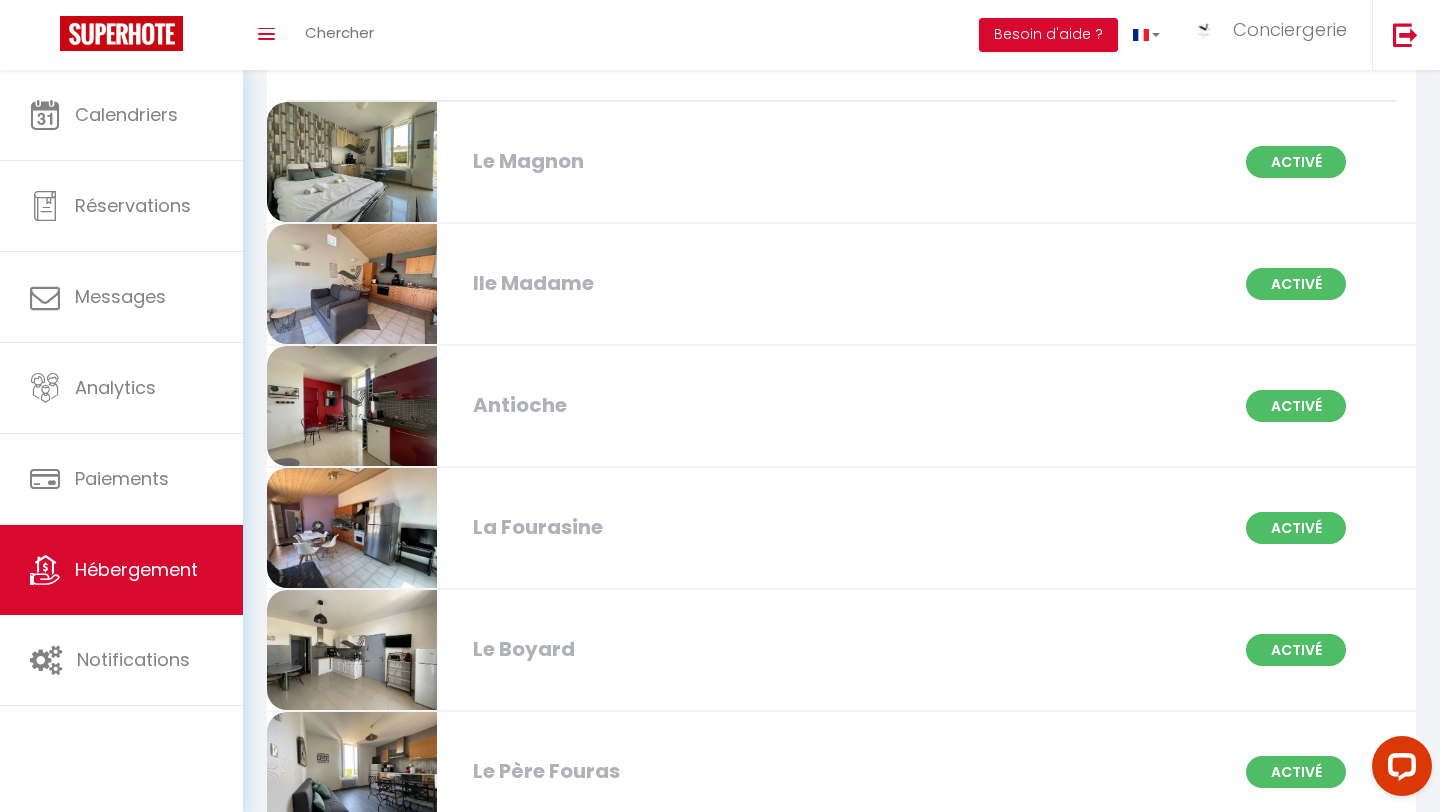 click on "Le Magnon" at bounding box center (646, 161) 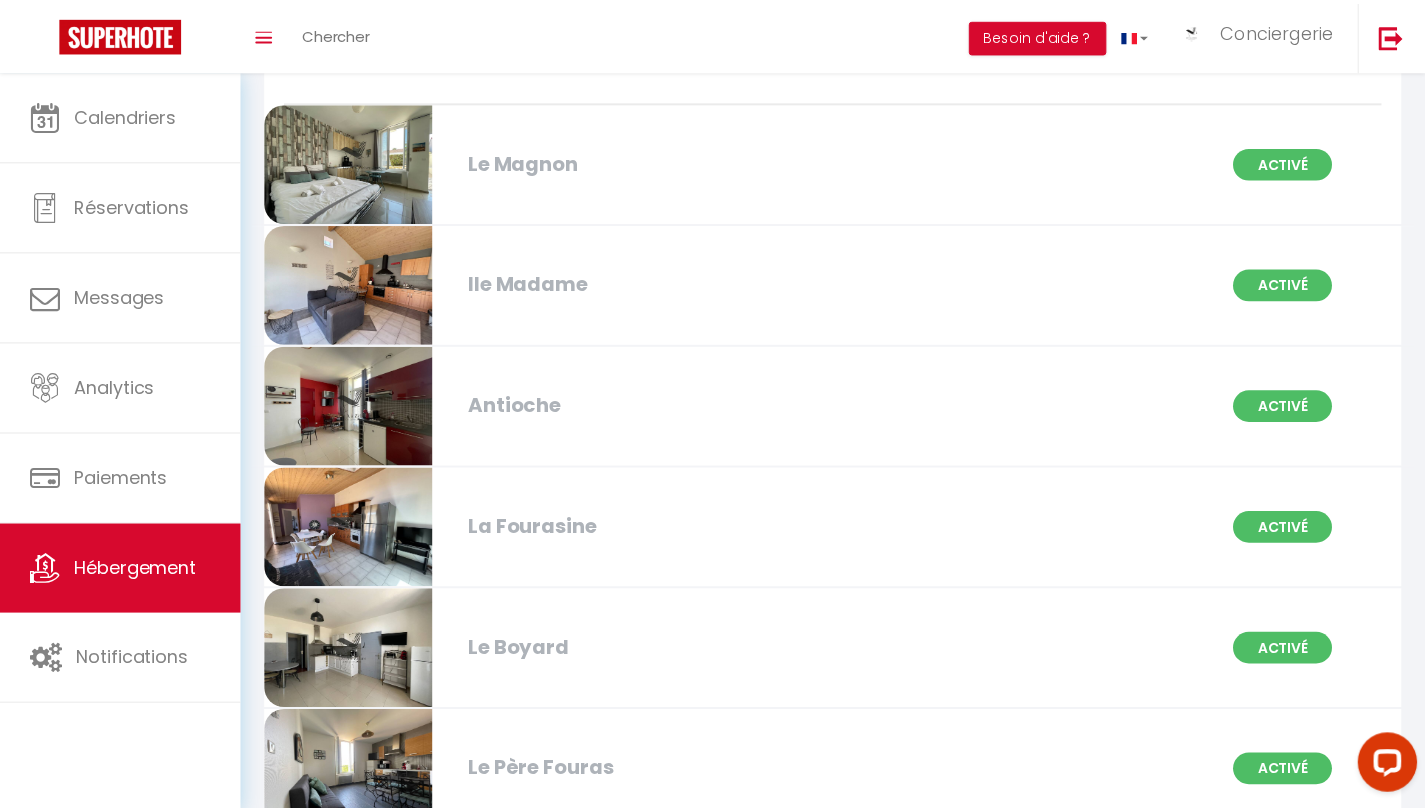 scroll, scrollTop: 0, scrollLeft: 0, axis: both 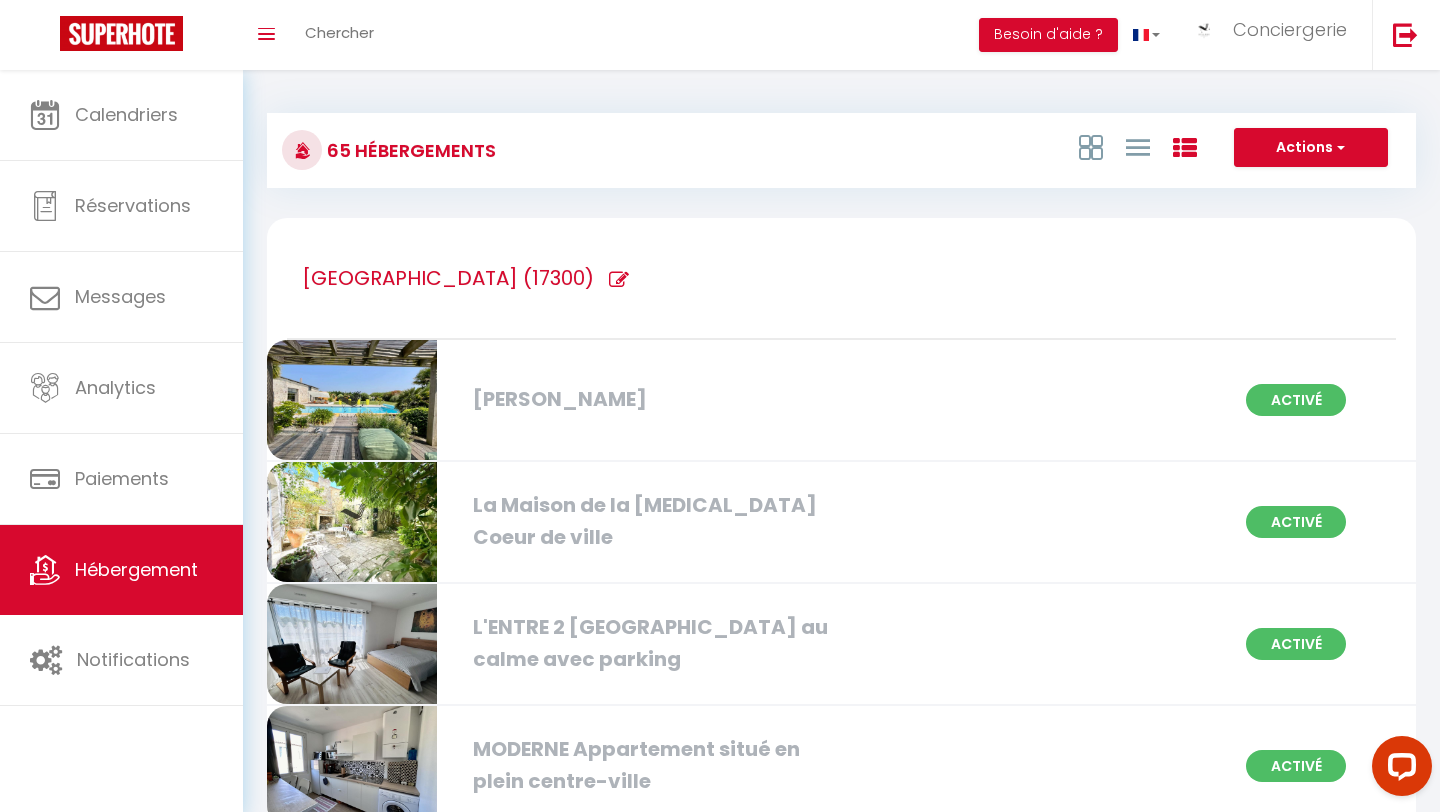 select on "3" 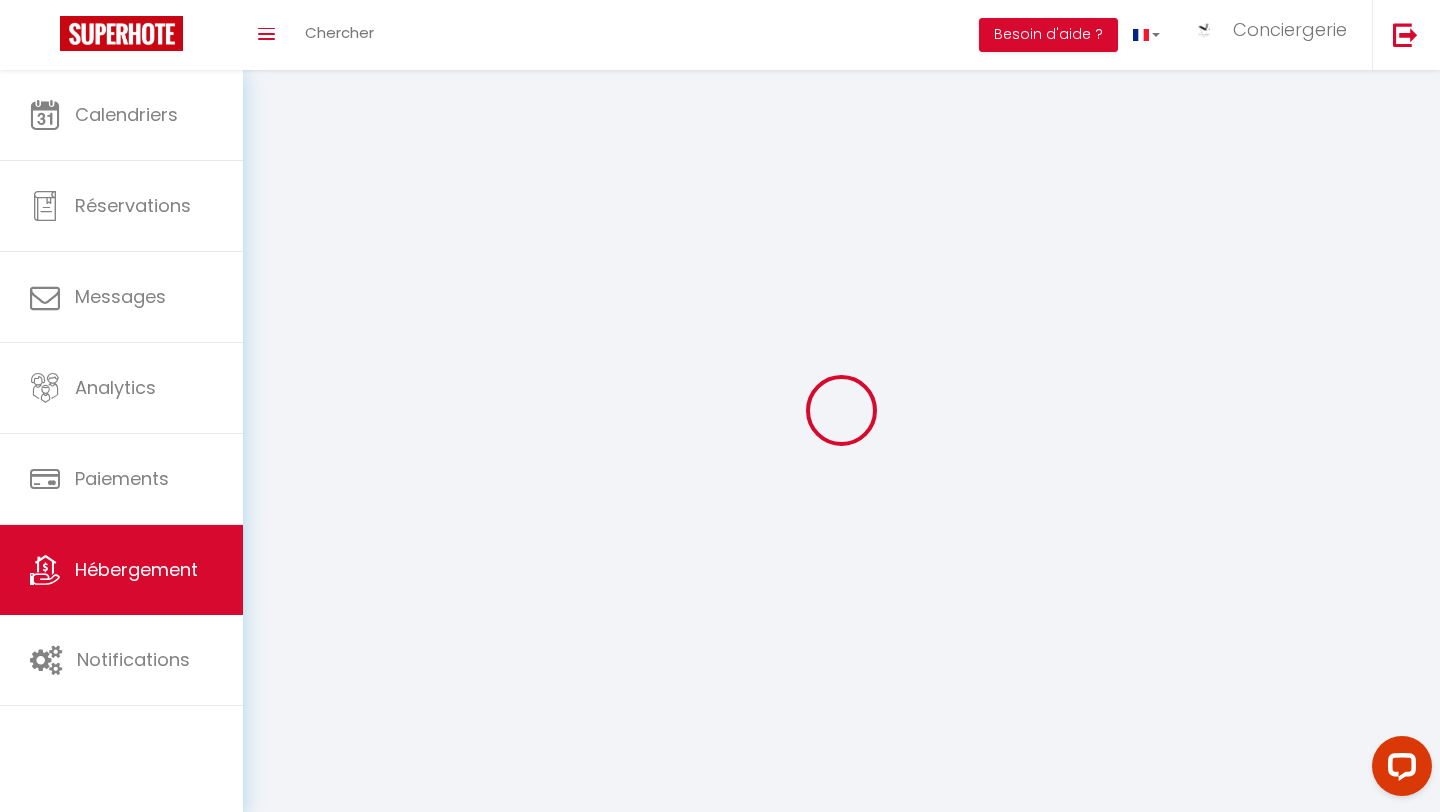 select 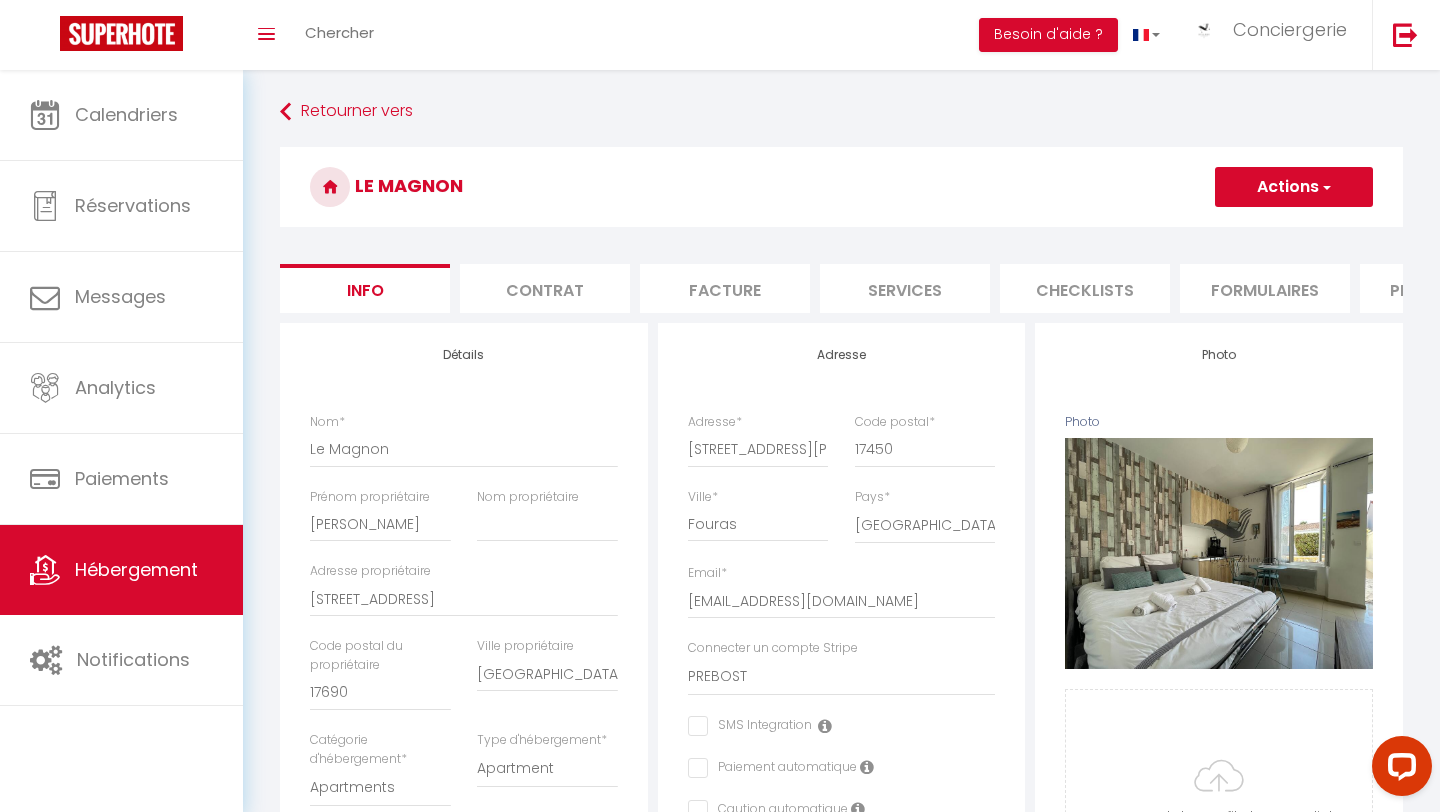 checkbox on "false" 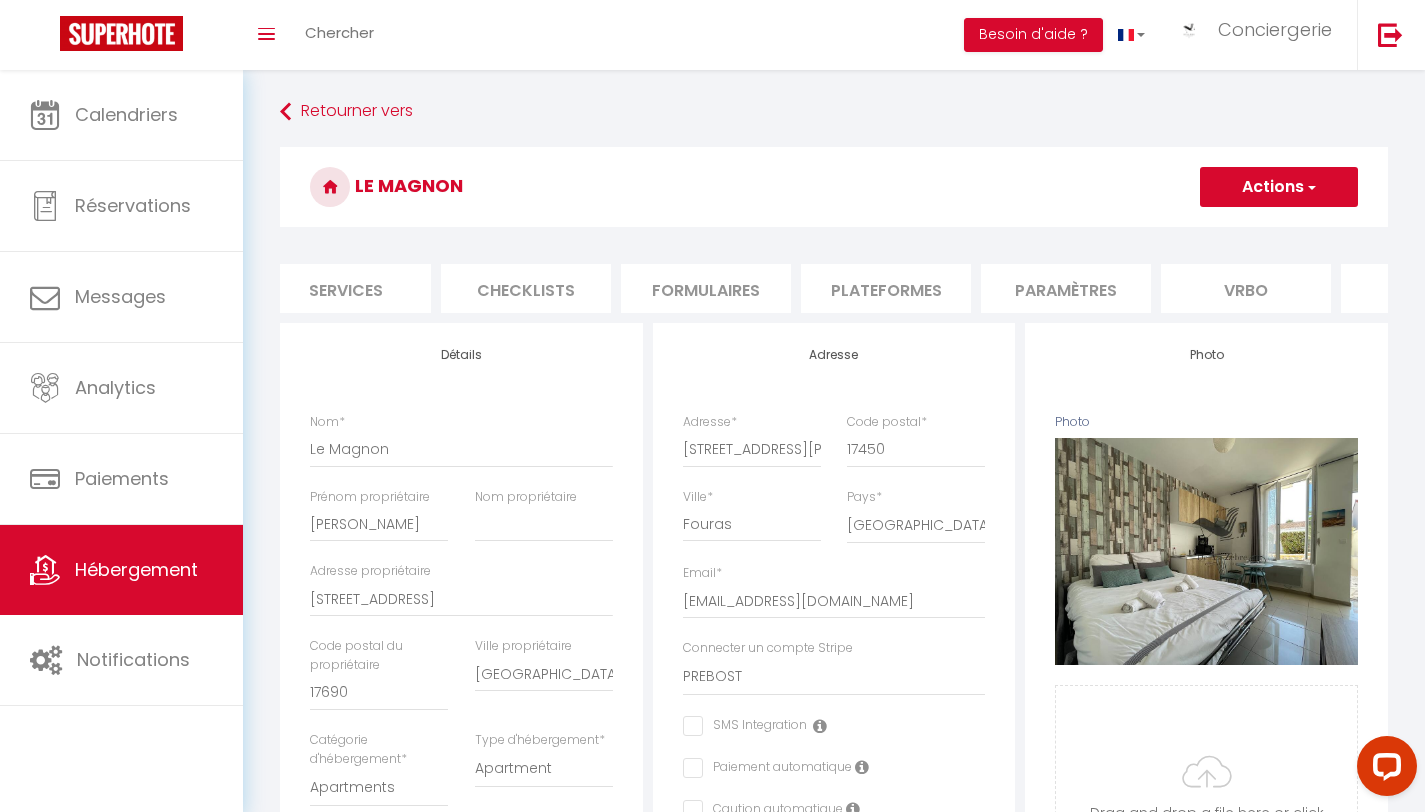 scroll, scrollTop: 0, scrollLeft: 519, axis: horizontal 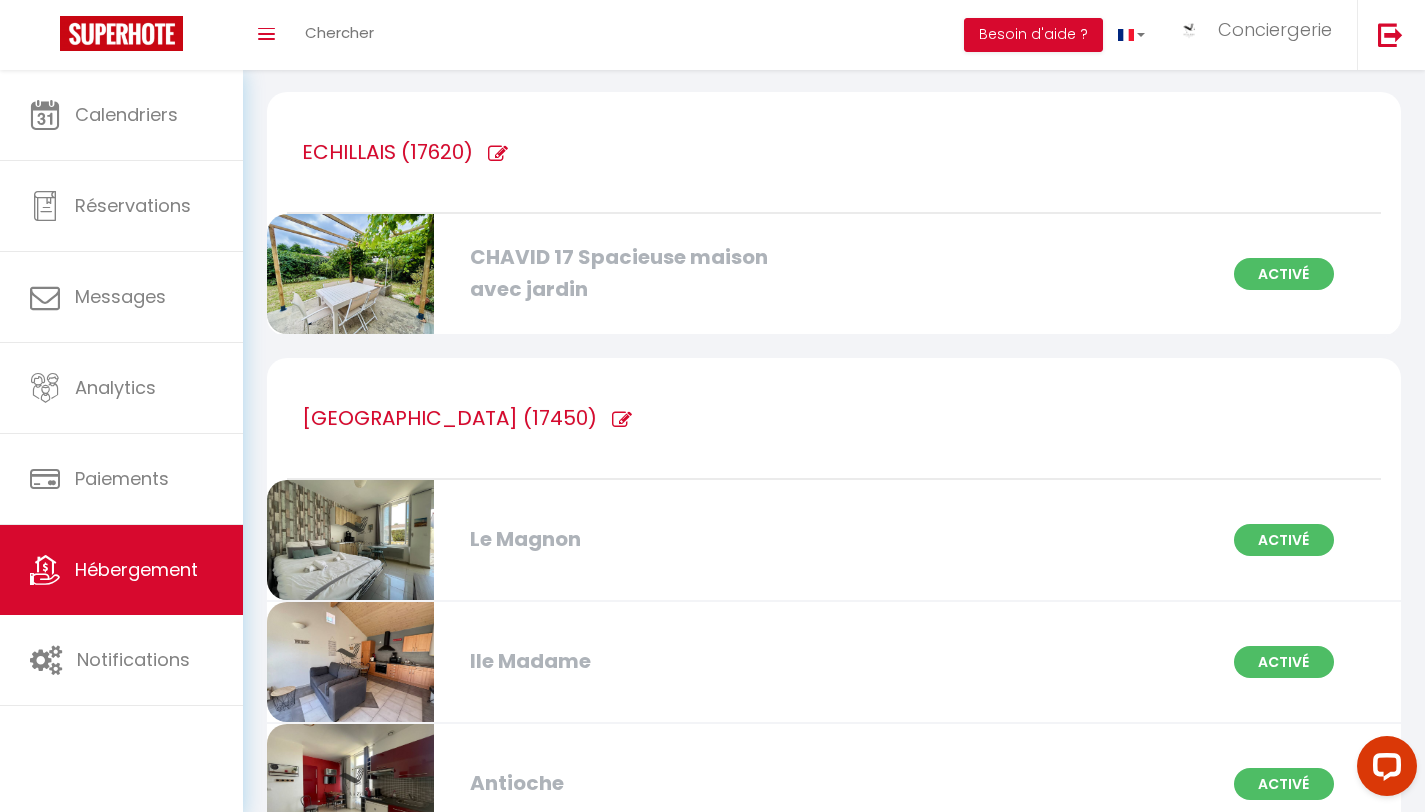 click on "Le Magnon" at bounding box center [640, 539] 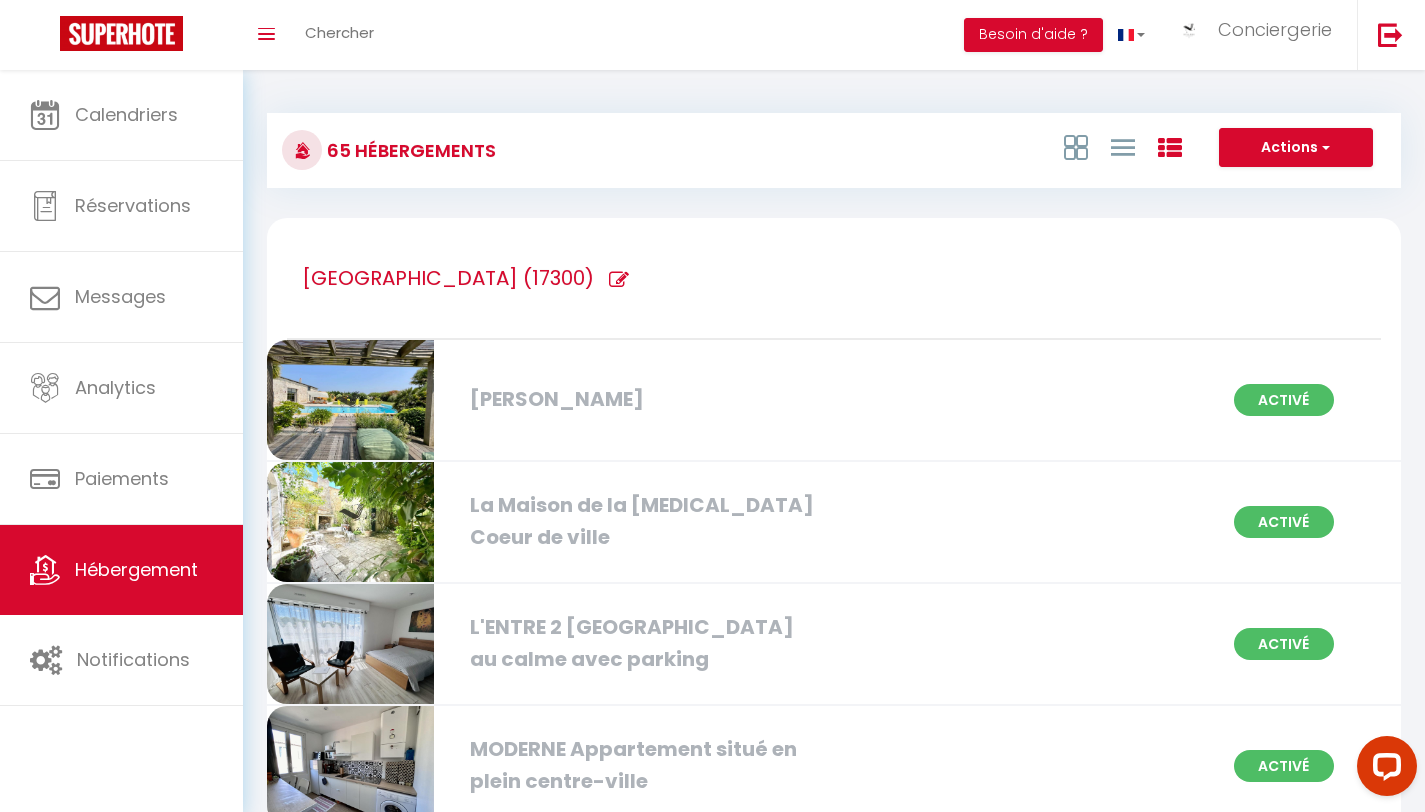 select on "3" 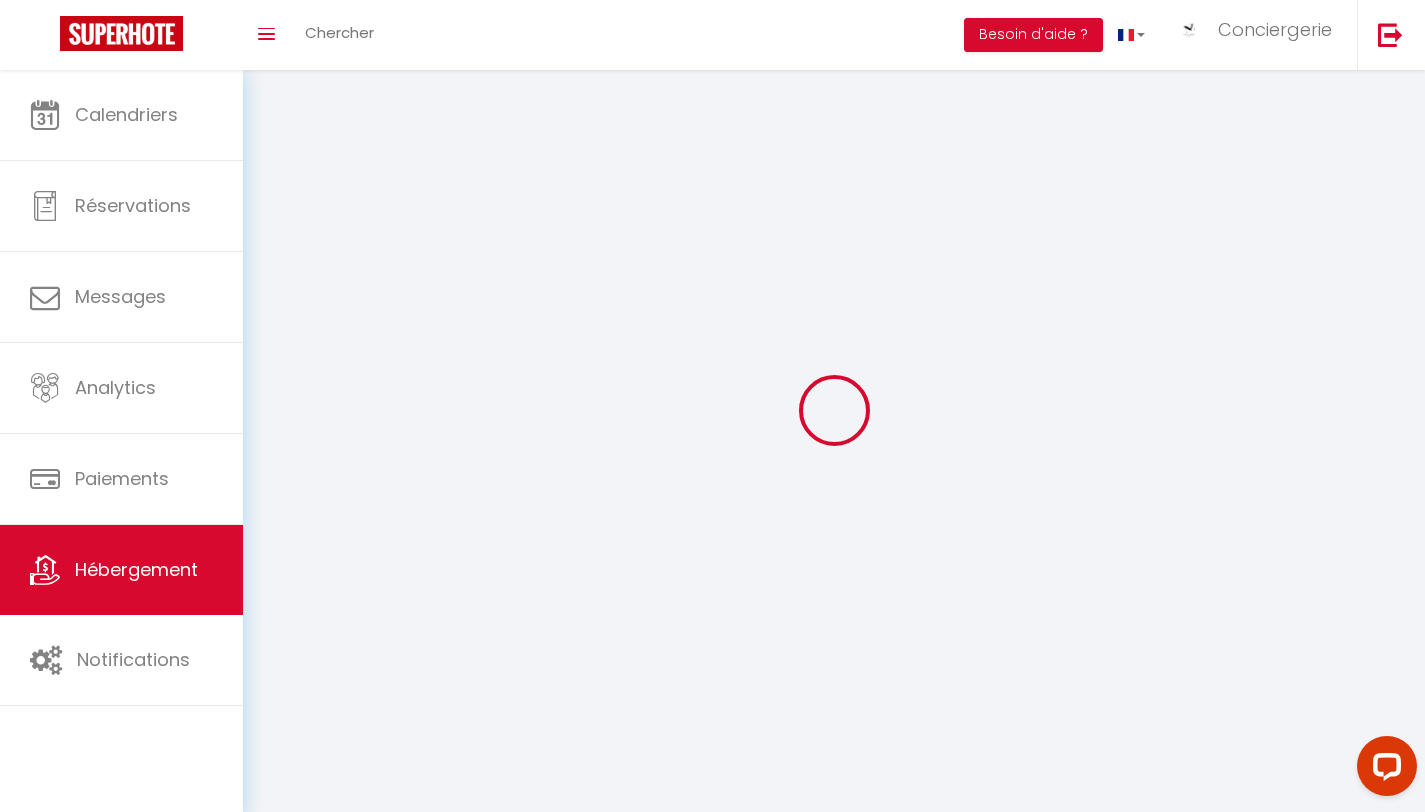 select 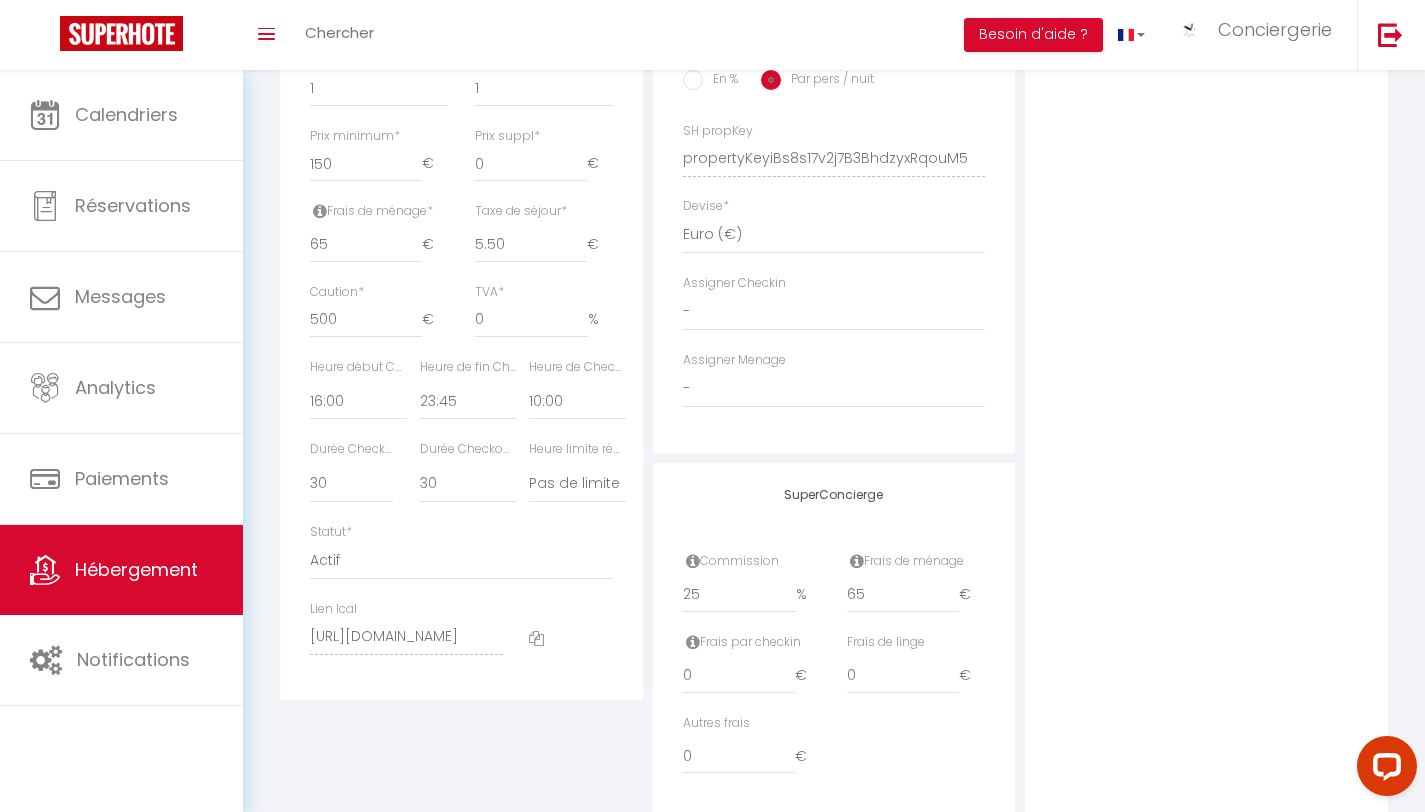 scroll, scrollTop: 925, scrollLeft: 0, axis: vertical 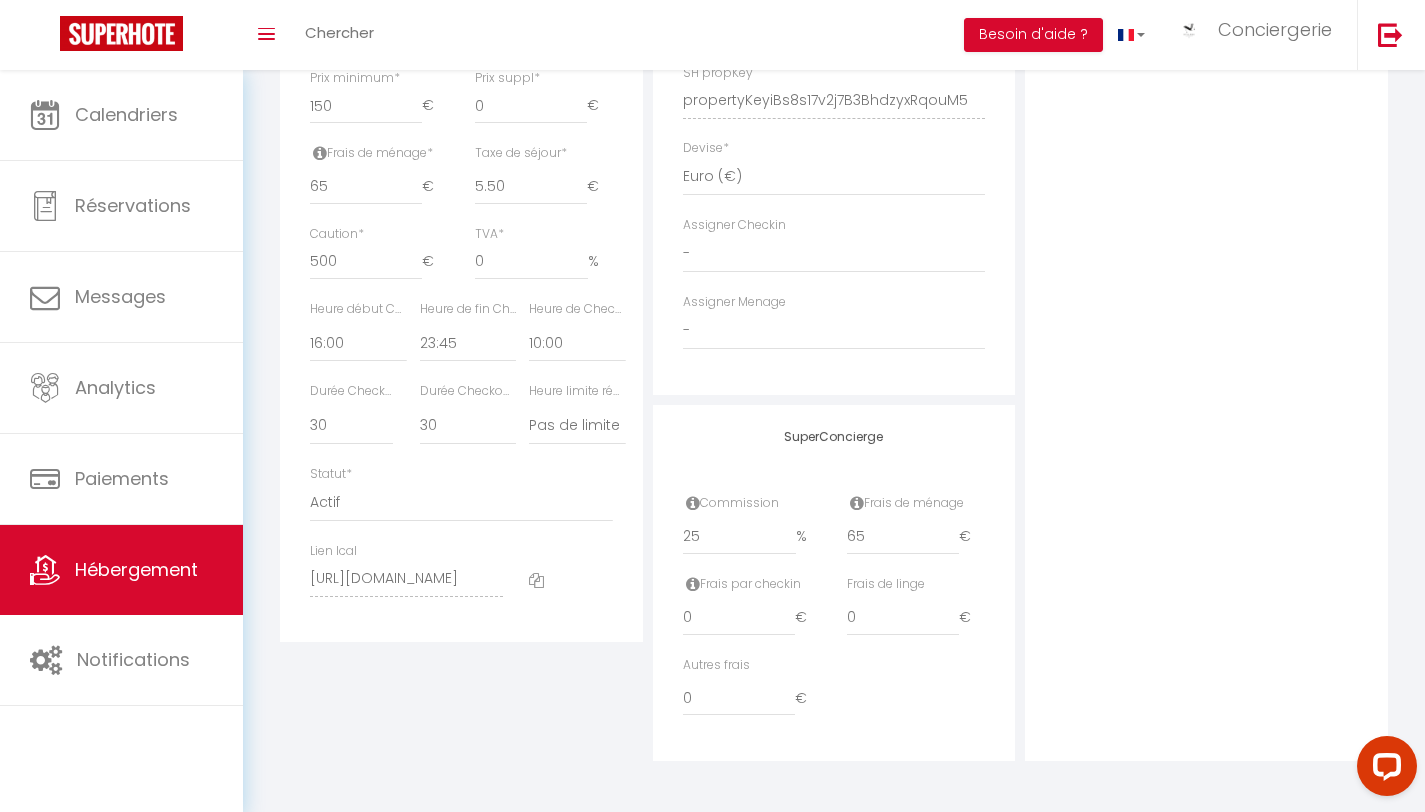 click at bounding box center (536, 580) 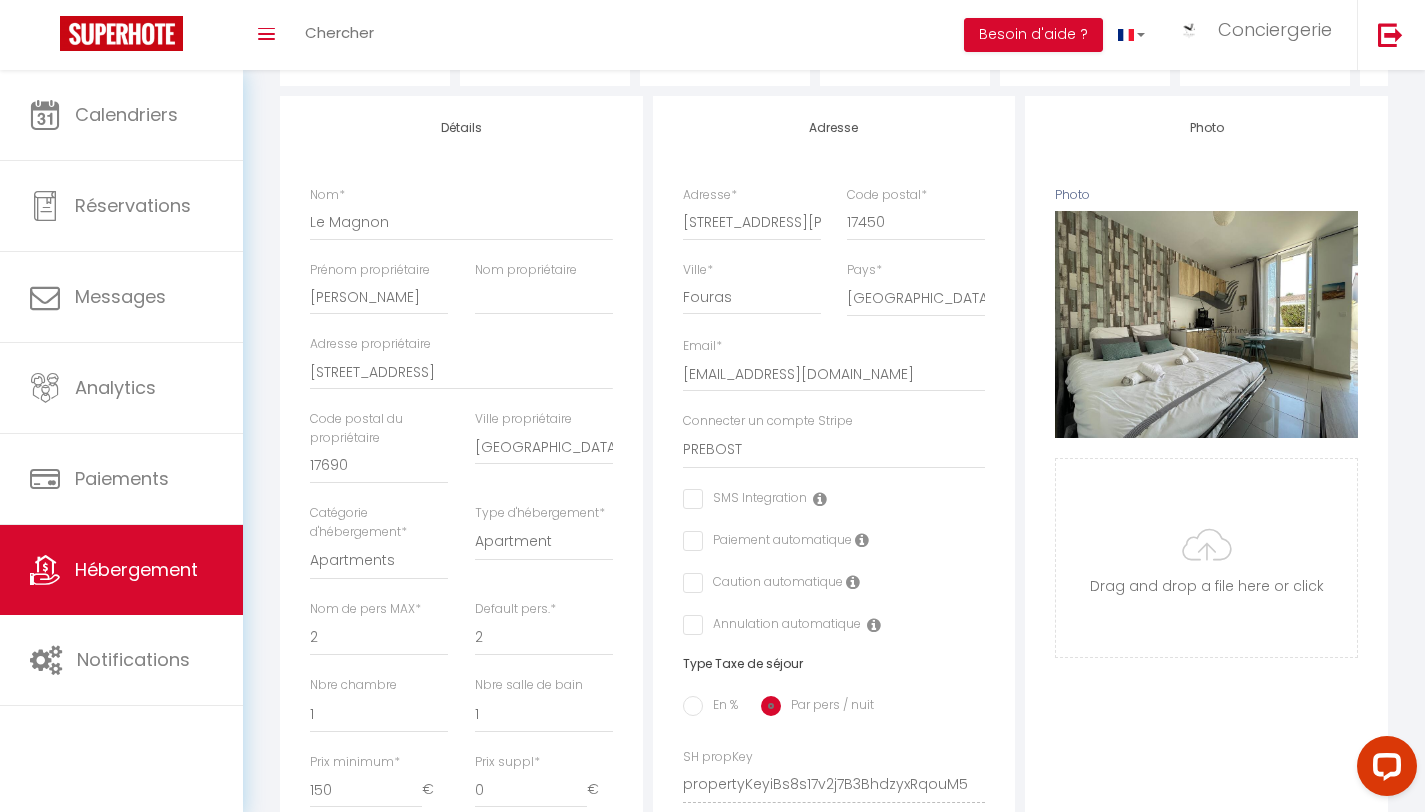 scroll, scrollTop: 0, scrollLeft: 0, axis: both 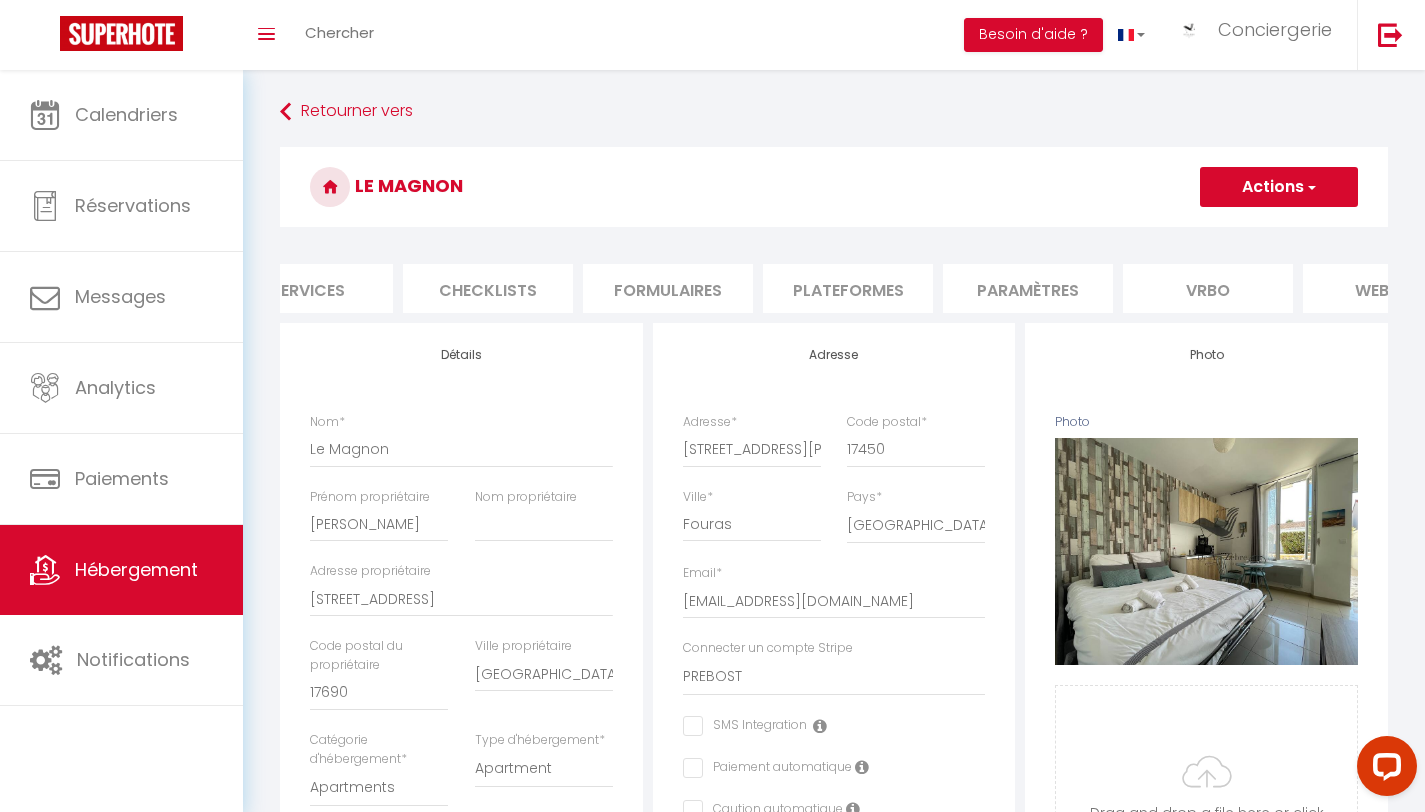 click on "Plateformes" at bounding box center (848, 288) 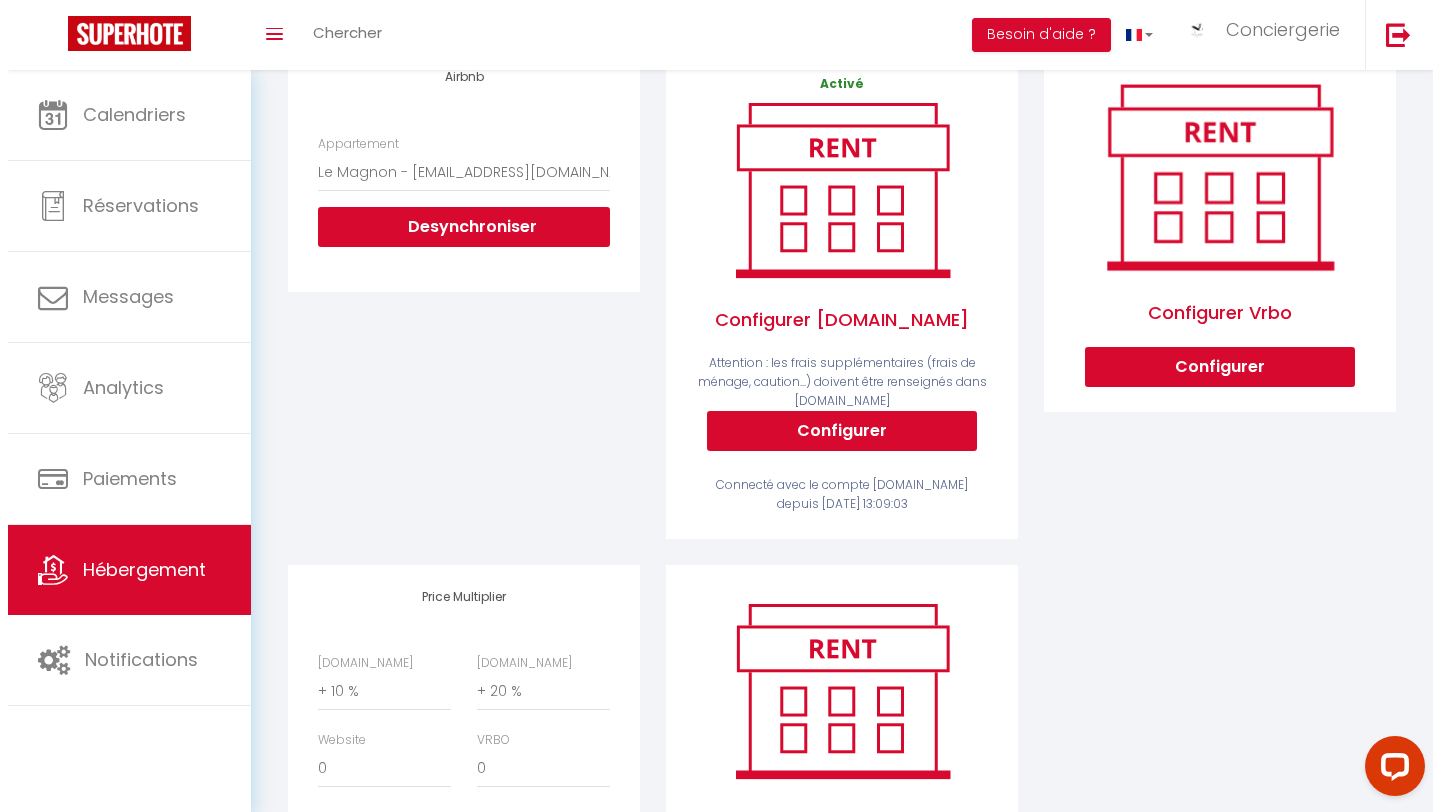 scroll, scrollTop: 451, scrollLeft: 0, axis: vertical 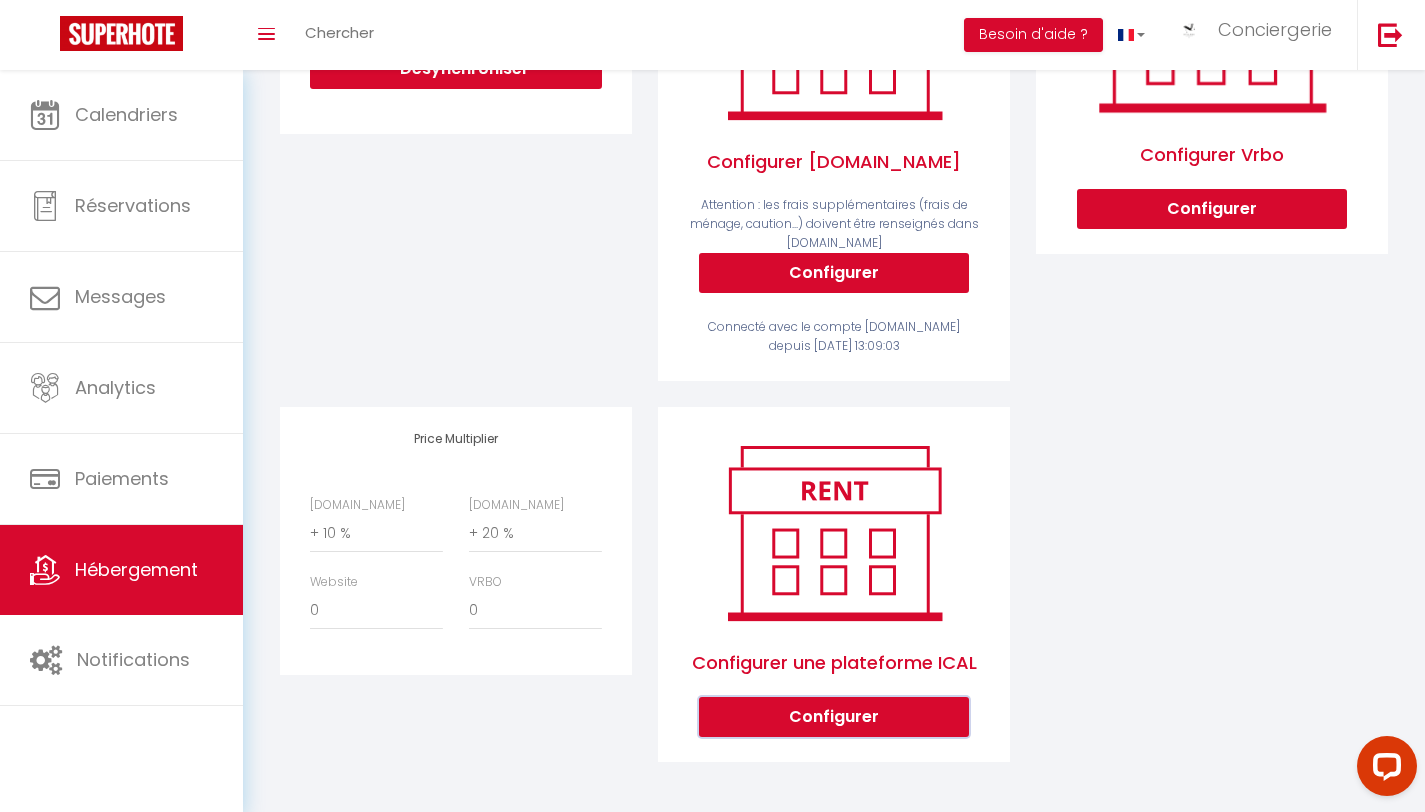 click on "Configurer" at bounding box center (834, 717) 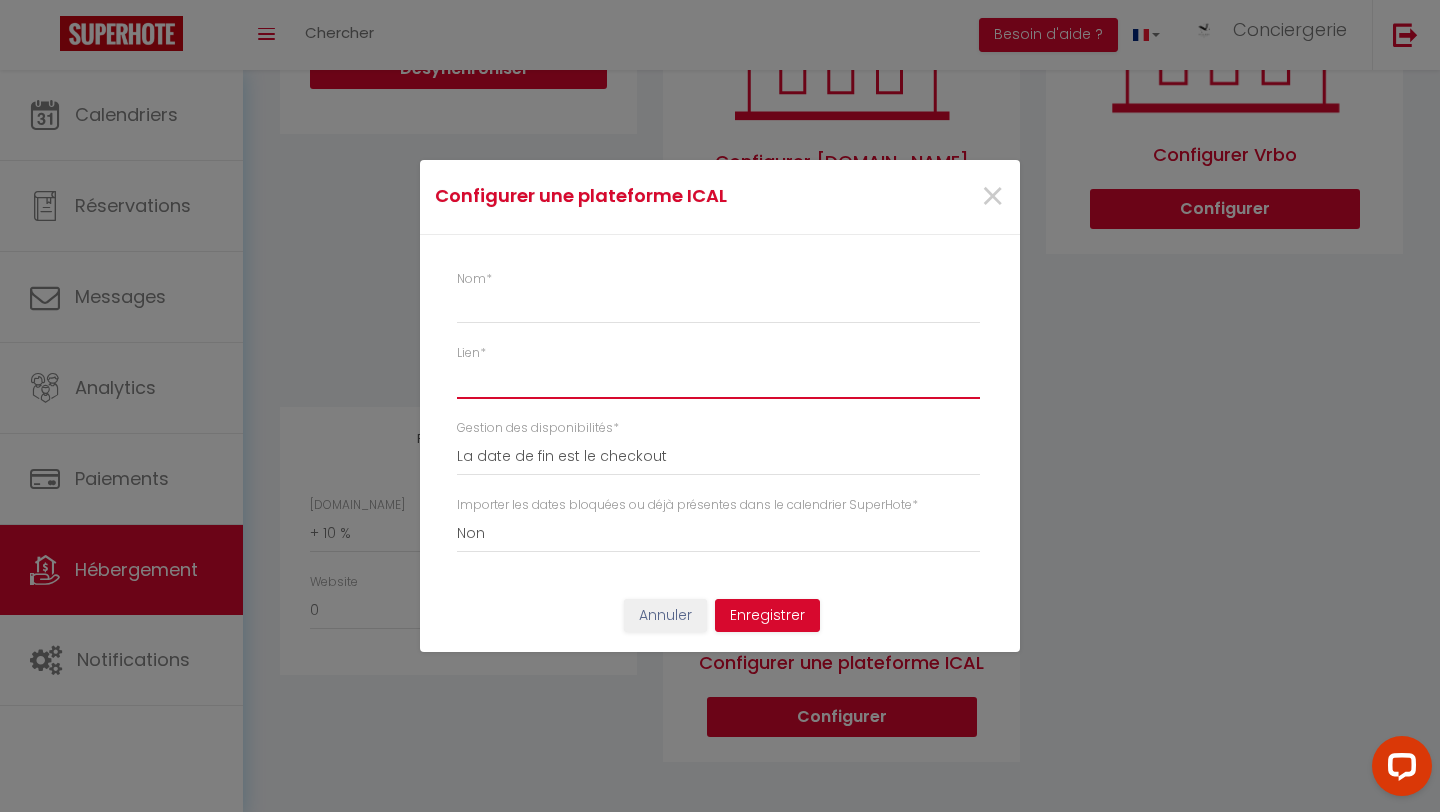 click on "Lien
*" at bounding box center [718, 381] 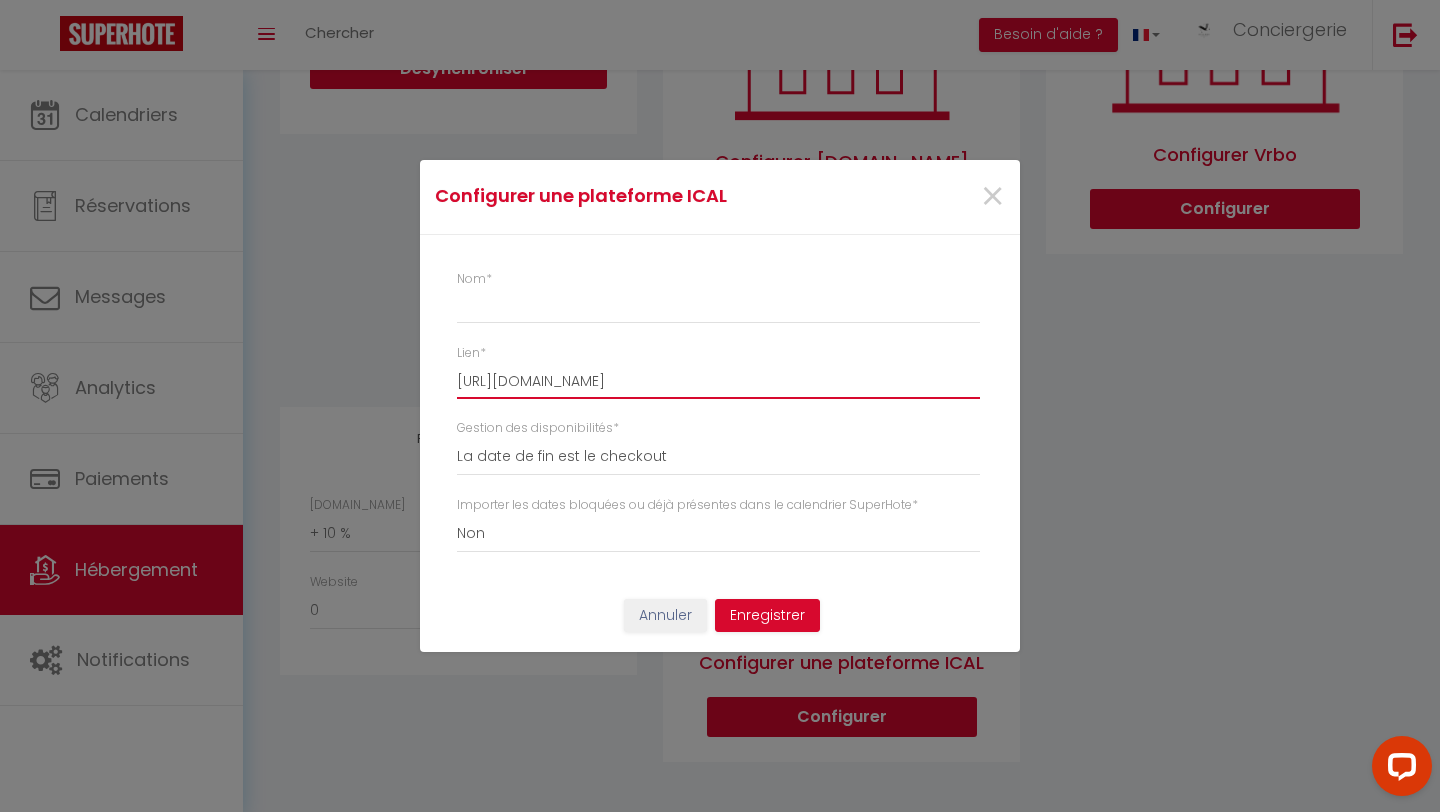 scroll, scrollTop: 0, scrollLeft: 70, axis: horizontal 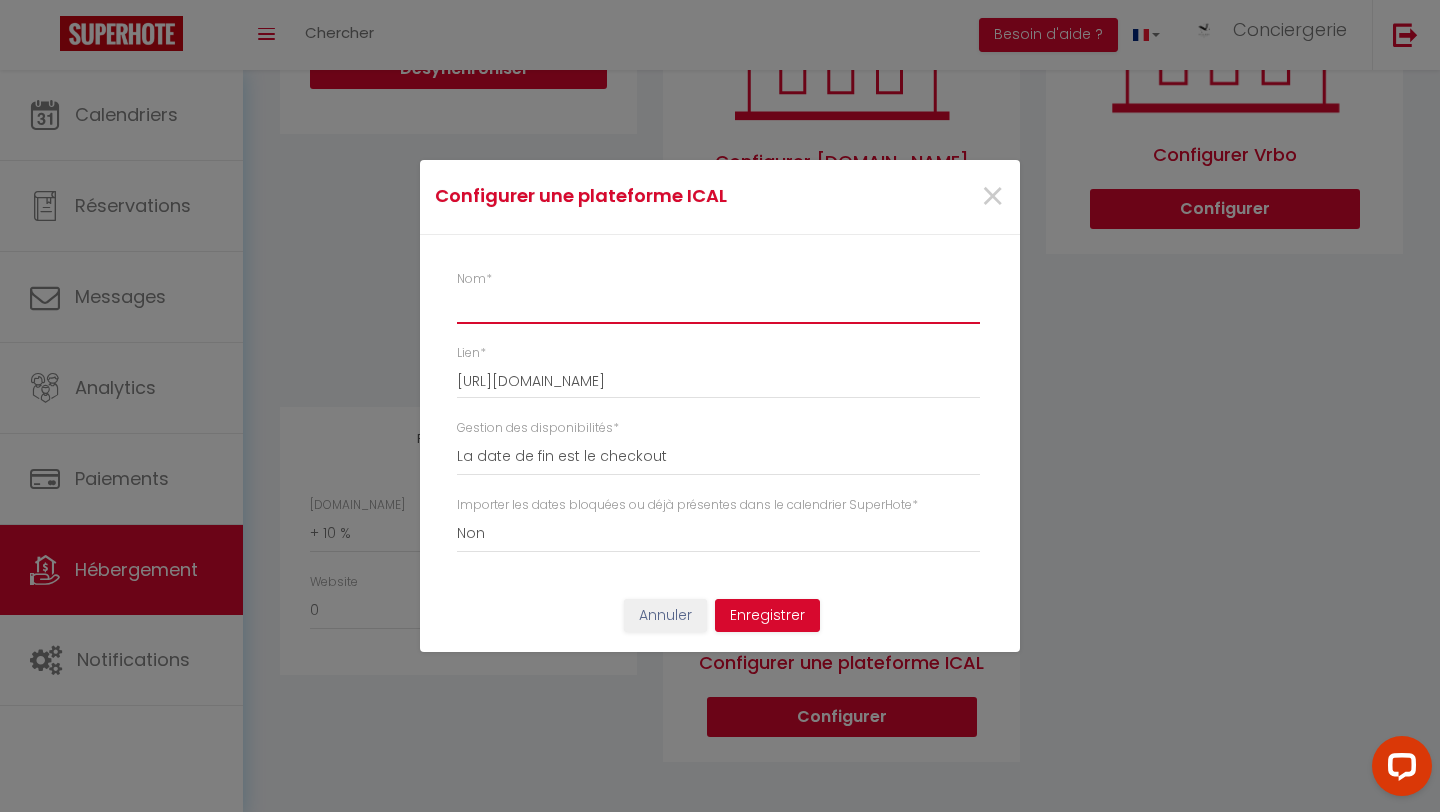 click on "Nom
*" at bounding box center (718, 306) 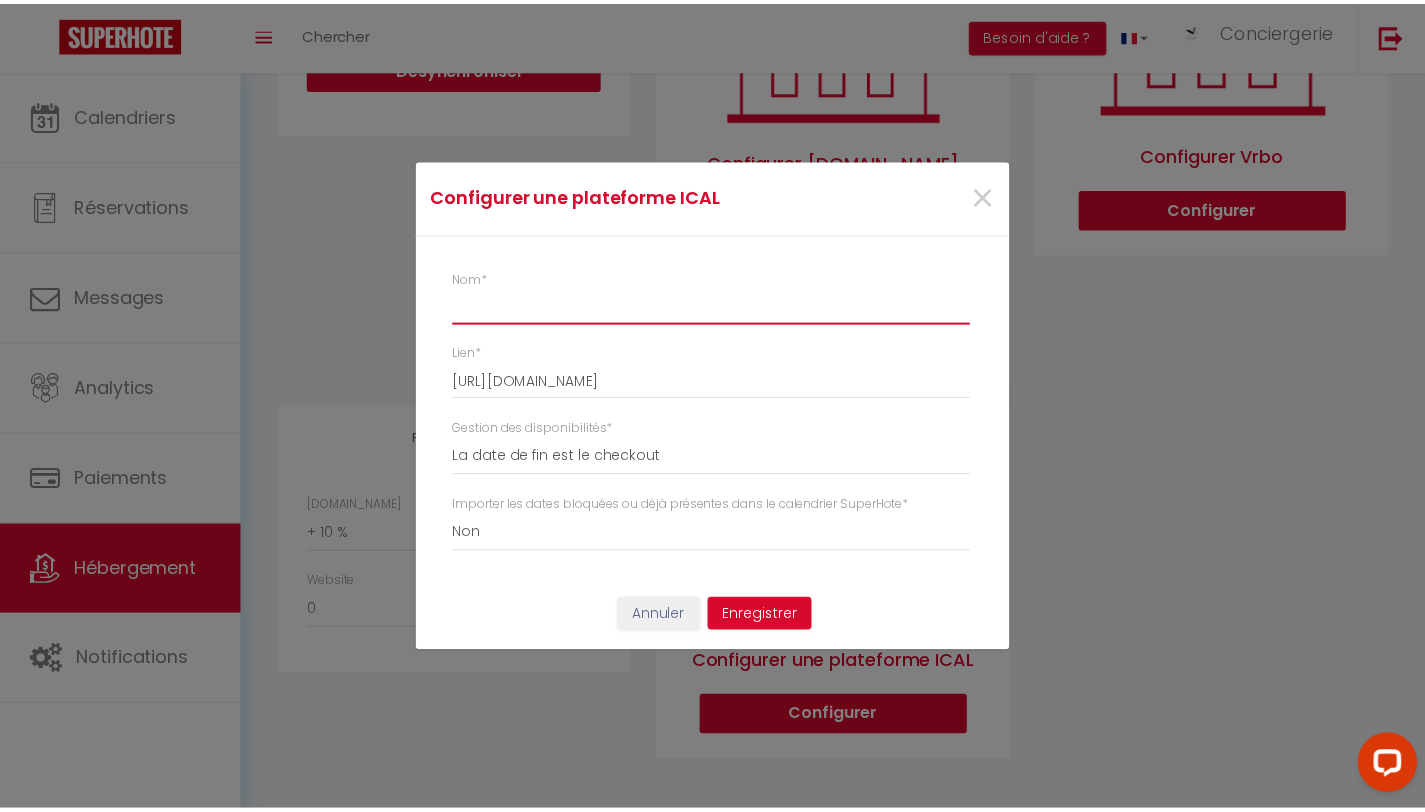 scroll, scrollTop: 0, scrollLeft: 0, axis: both 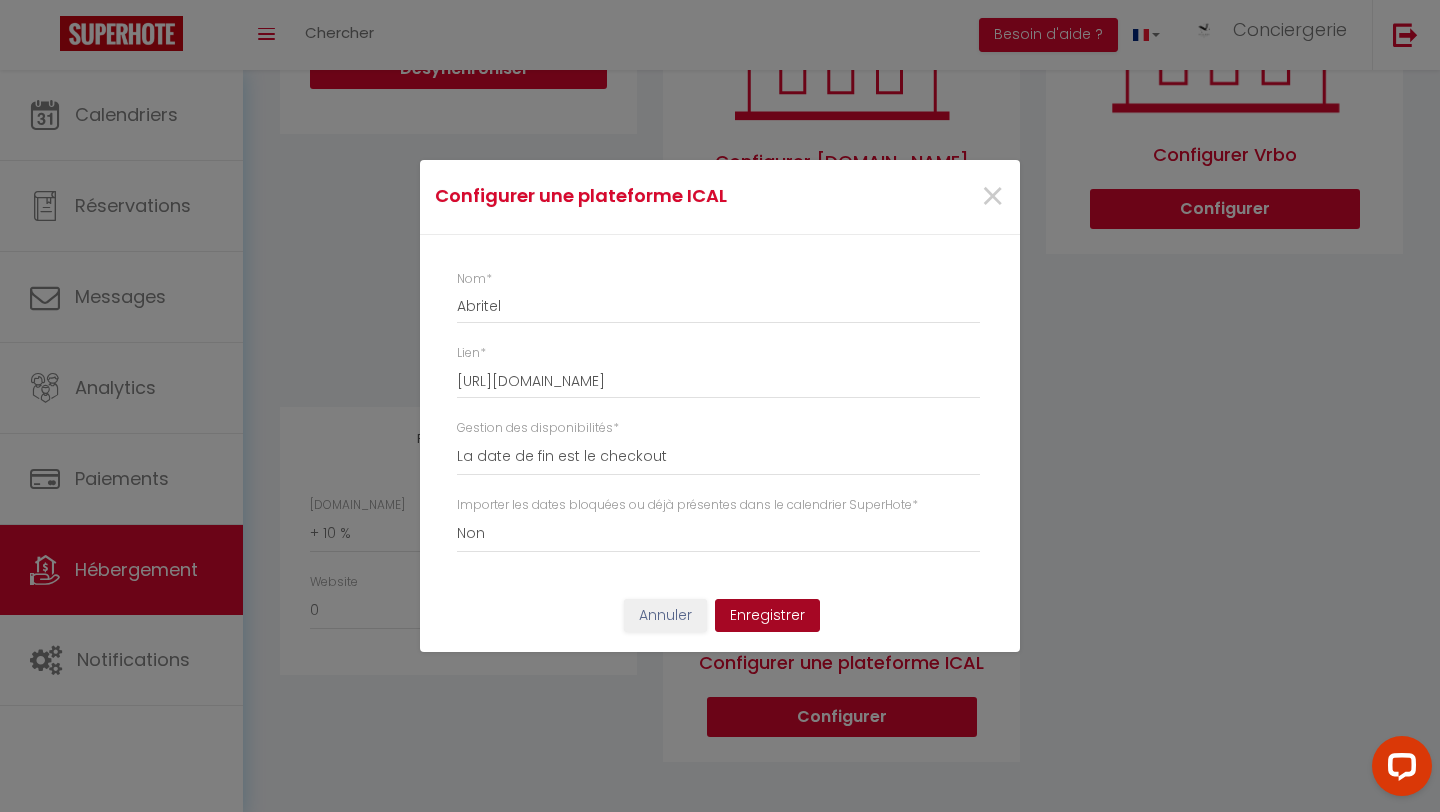 click on "Enregistrer" at bounding box center [767, 616] 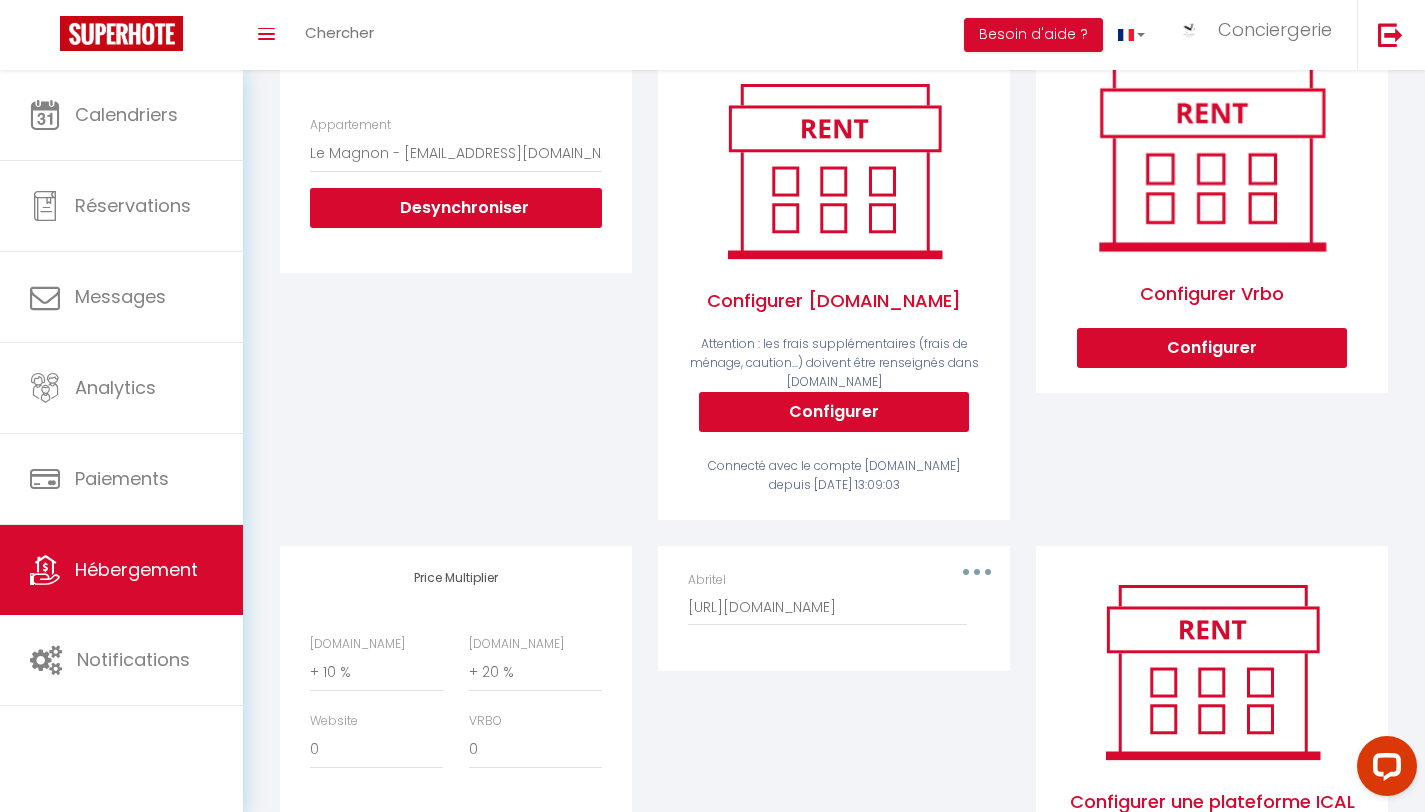 scroll, scrollTop: 0, scrollLeft: 0, axis: both 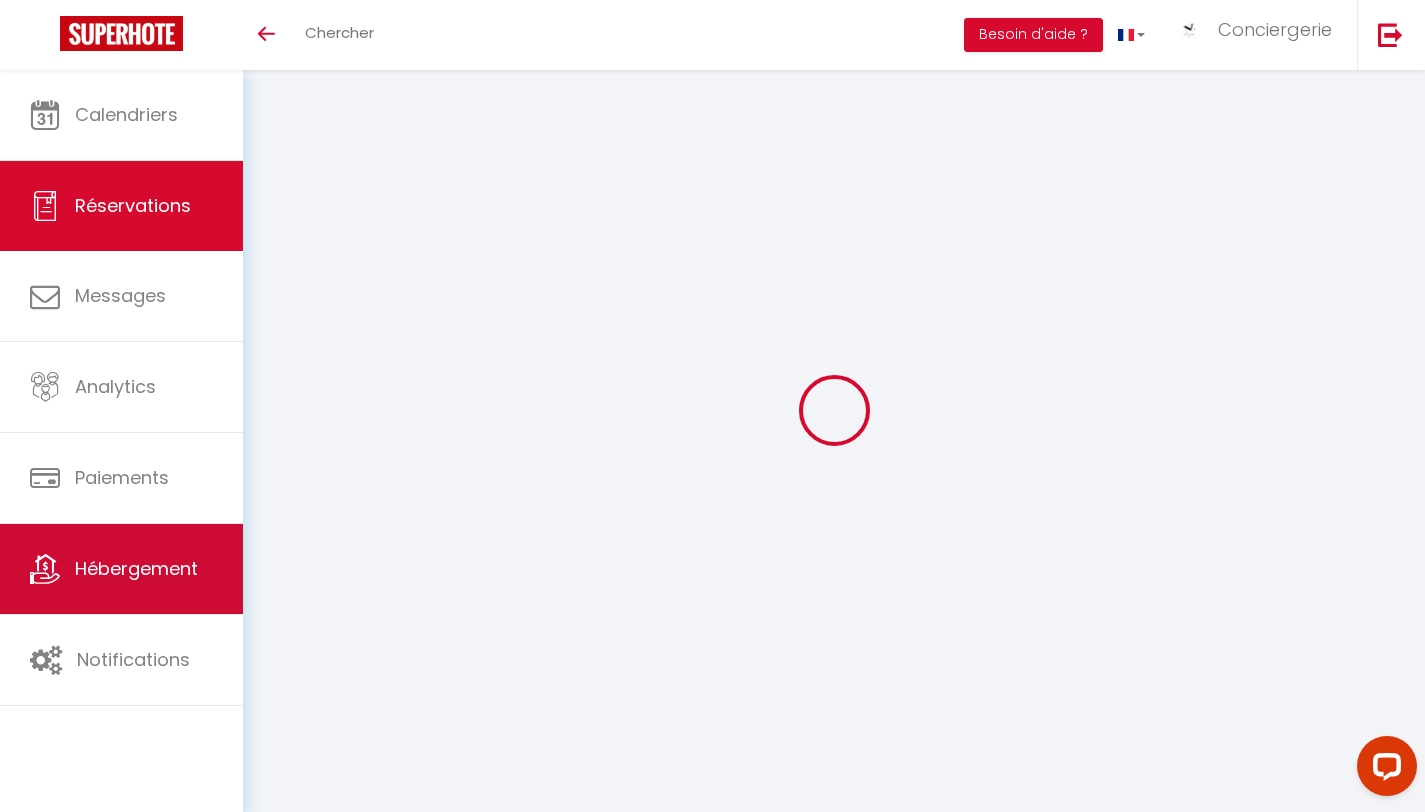 click on "Hébergement" at bounding box center (136, 568) 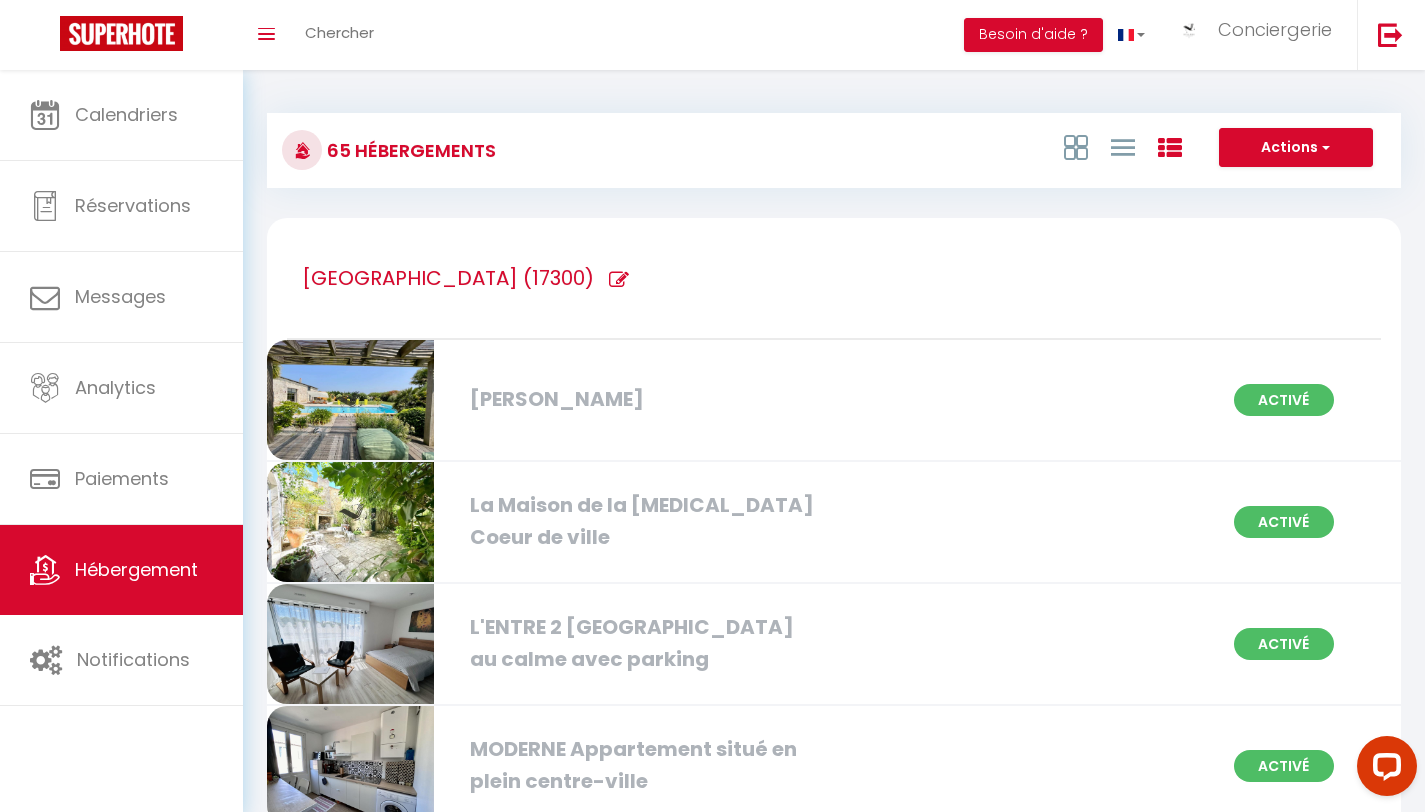click on "La Maison de la [MEDICAL_DATA] Coeur de ville" at bounding box center (640, 521) 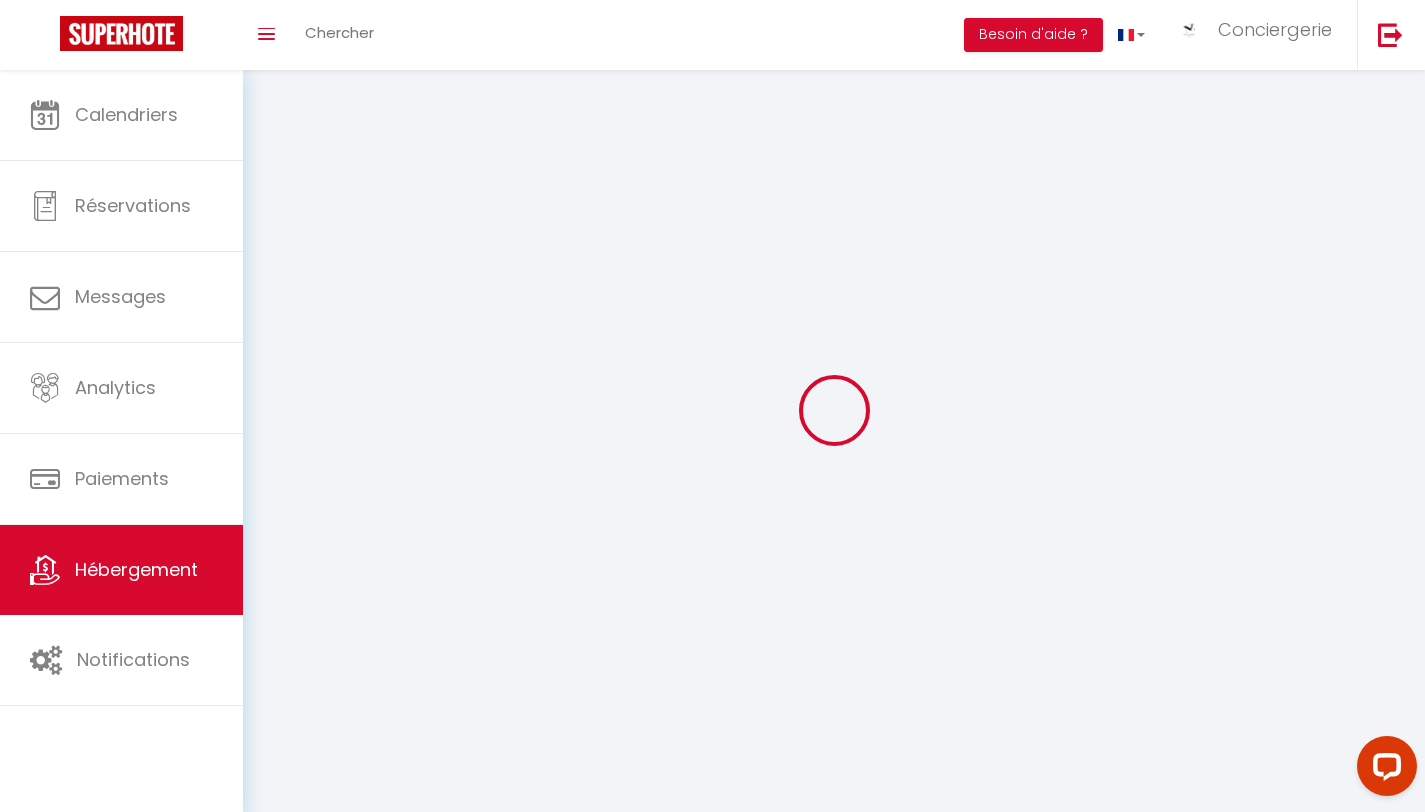 select 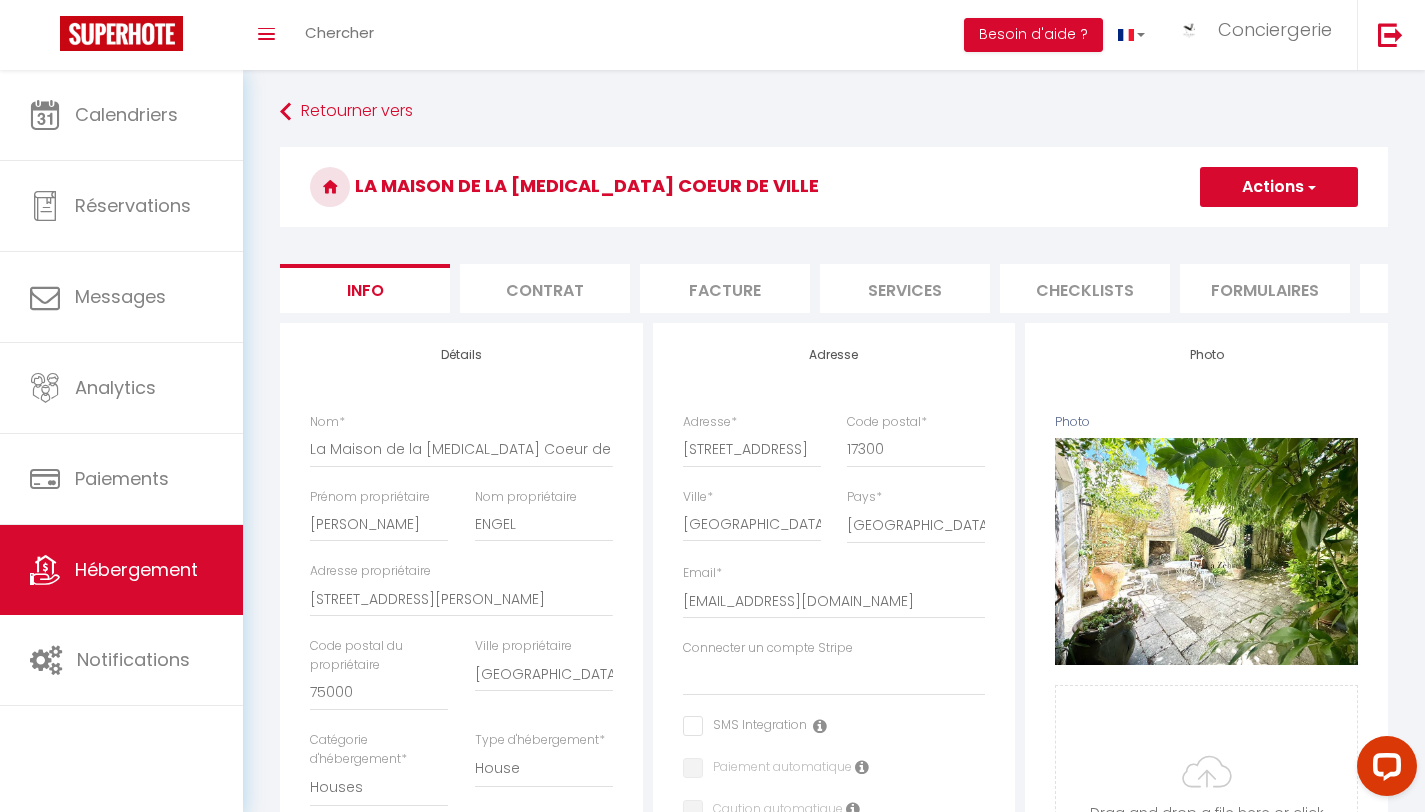 select 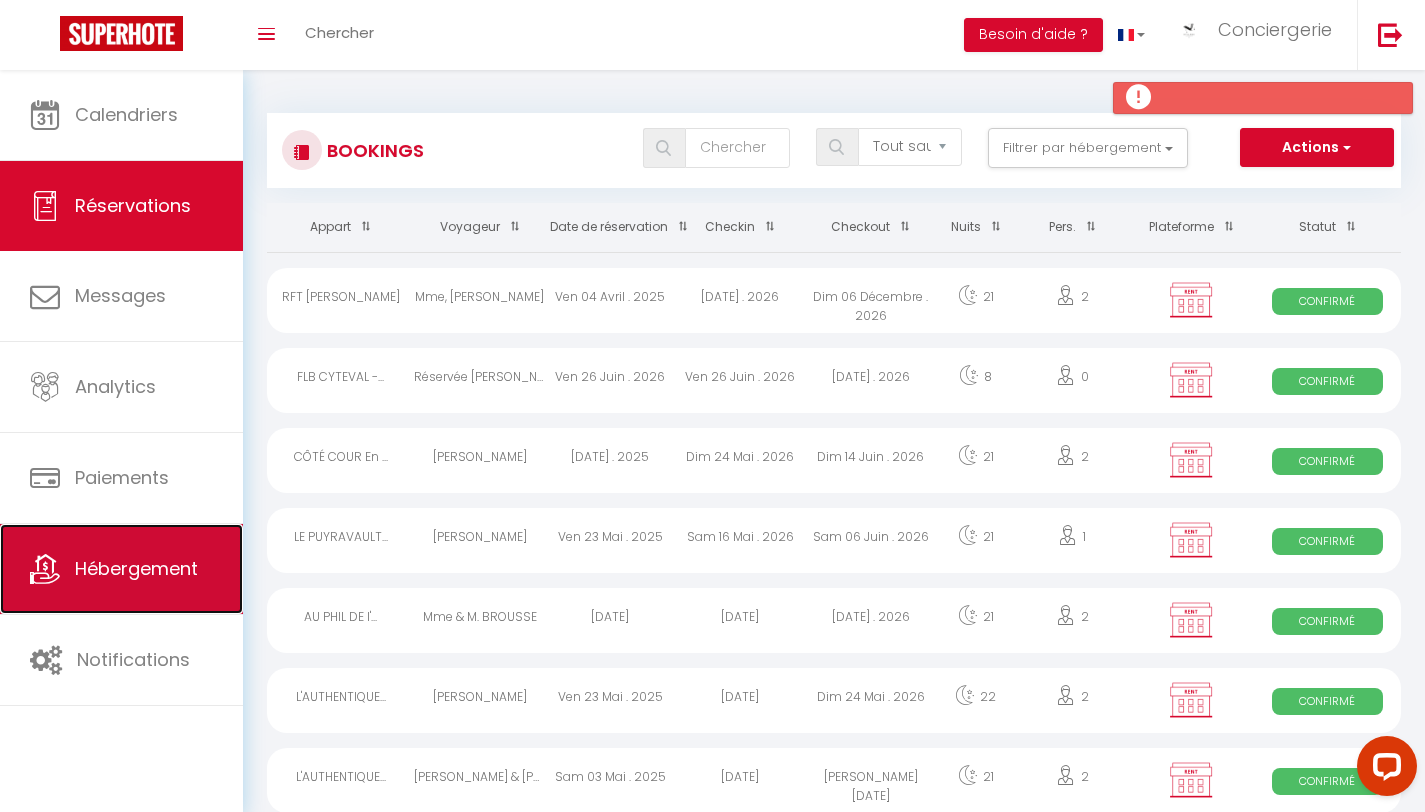 click on "Hébergement" at bounding box center (121, 569) 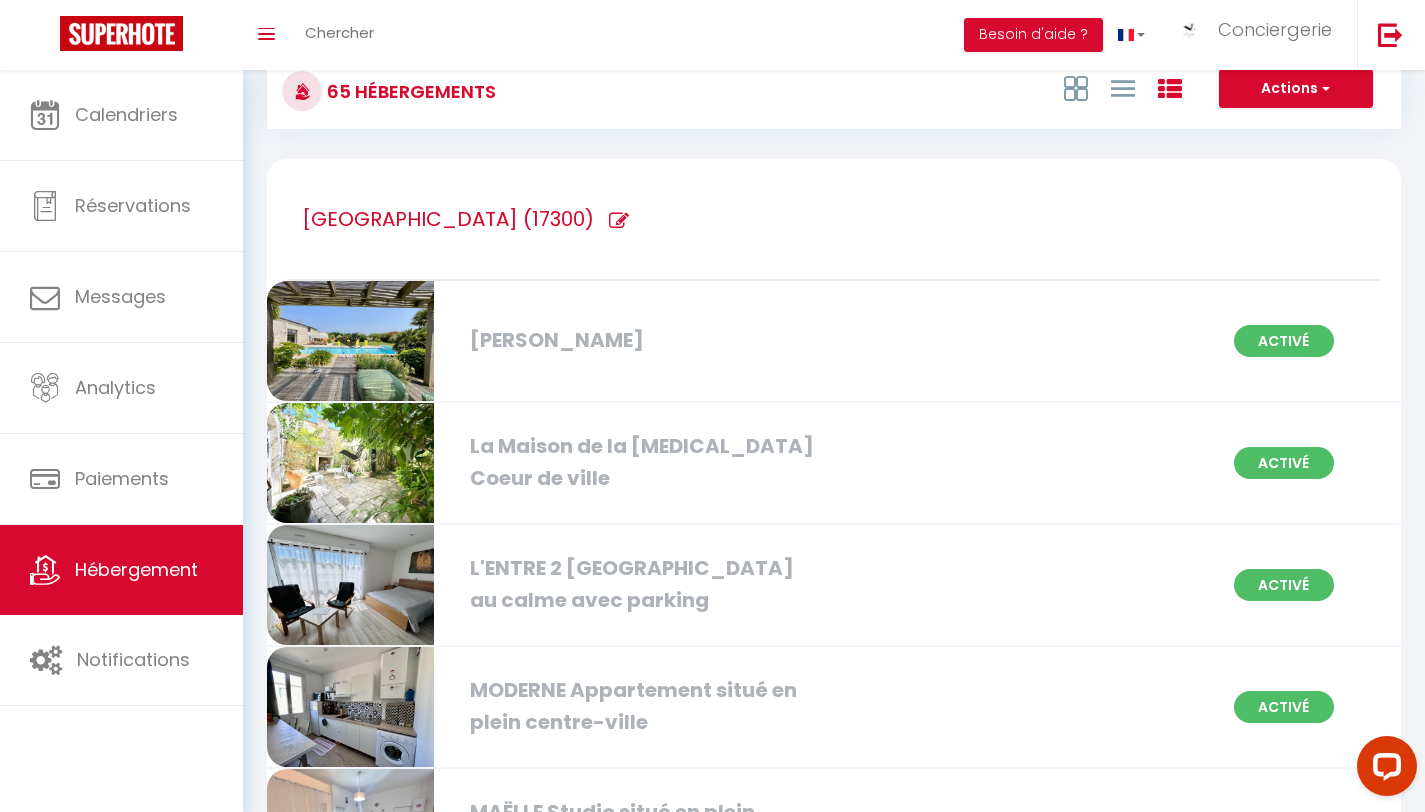 scroll, scrollTop: 337, scrollLeft: 0, axis: vertical 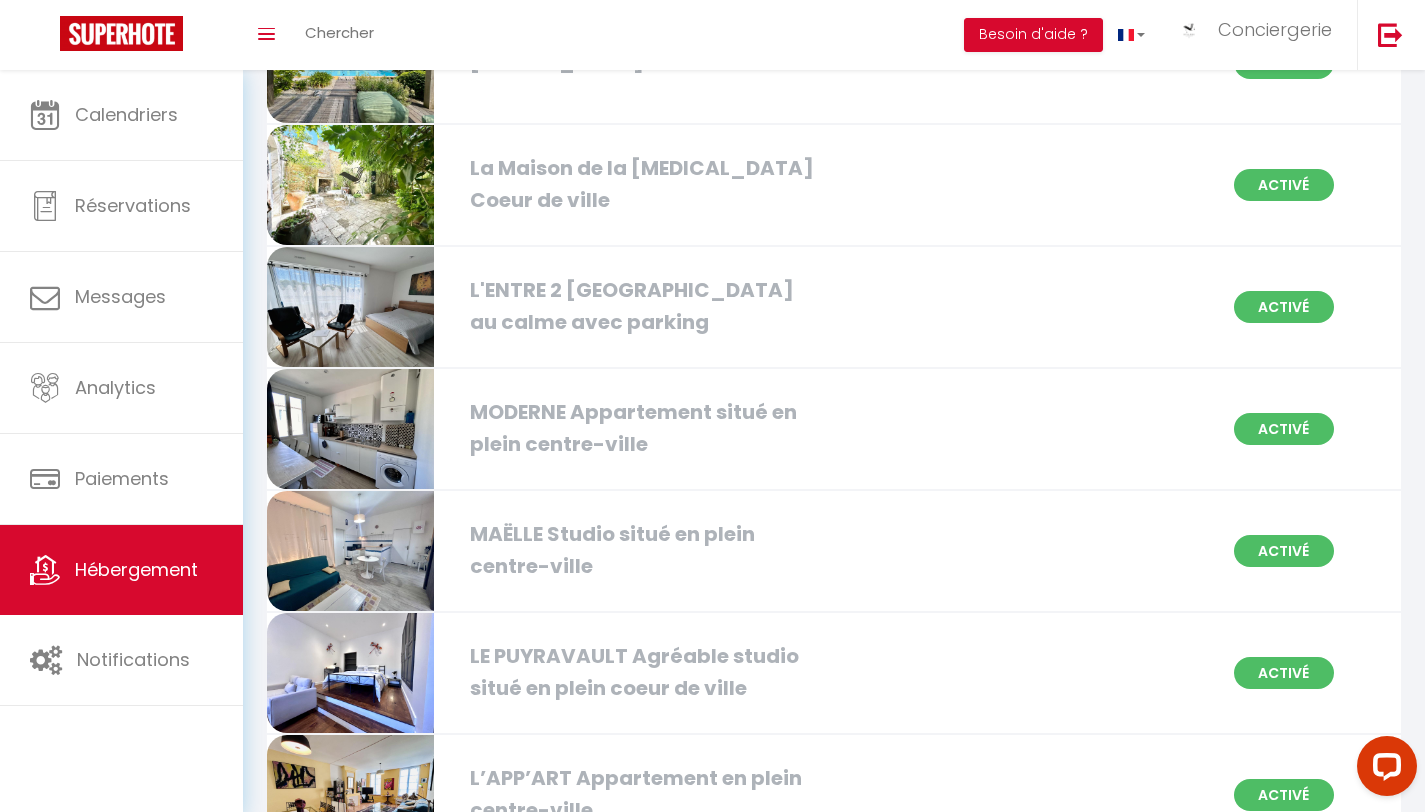 click on "La Maison de la [MEDICAL_DATA] Coeur de ville" at bounding box center (640, 184) 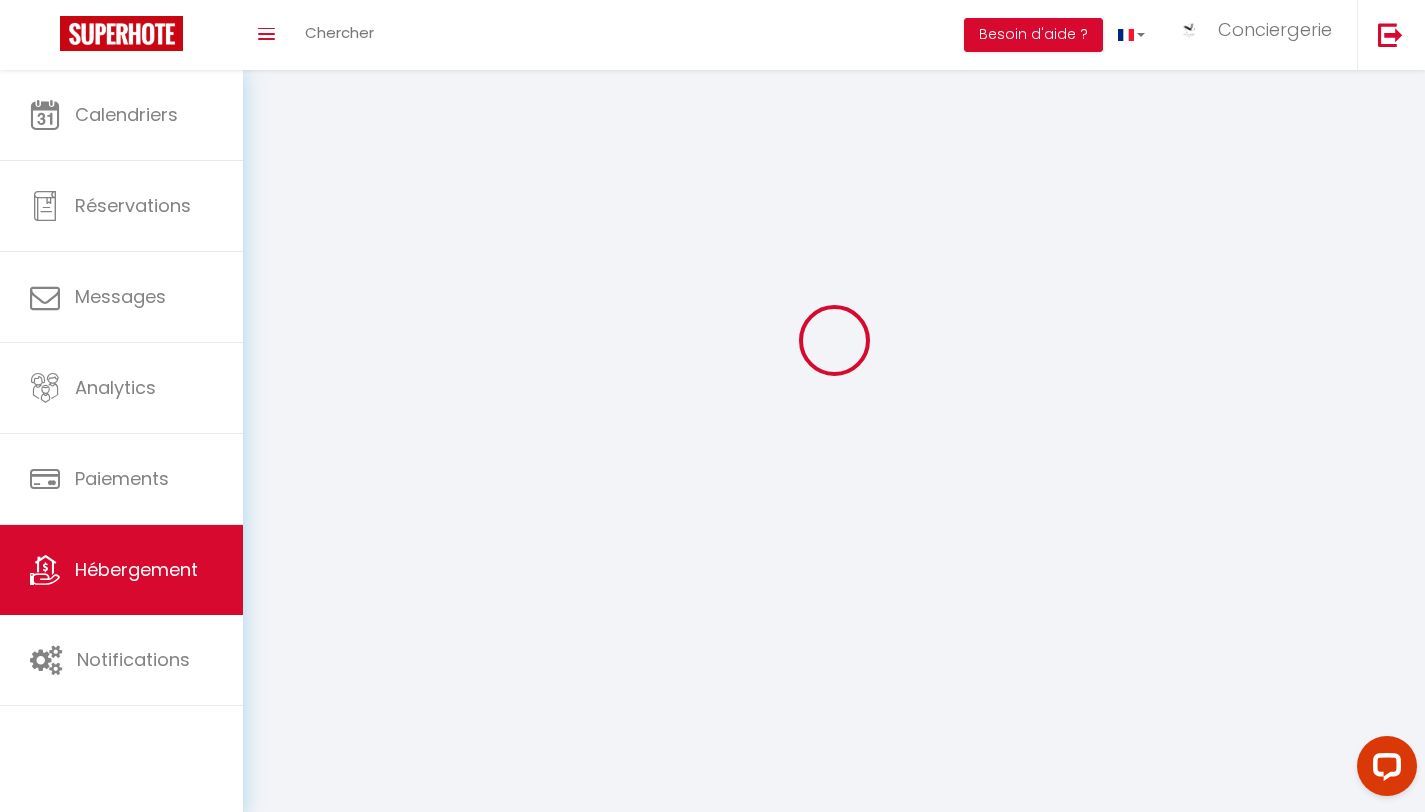 select 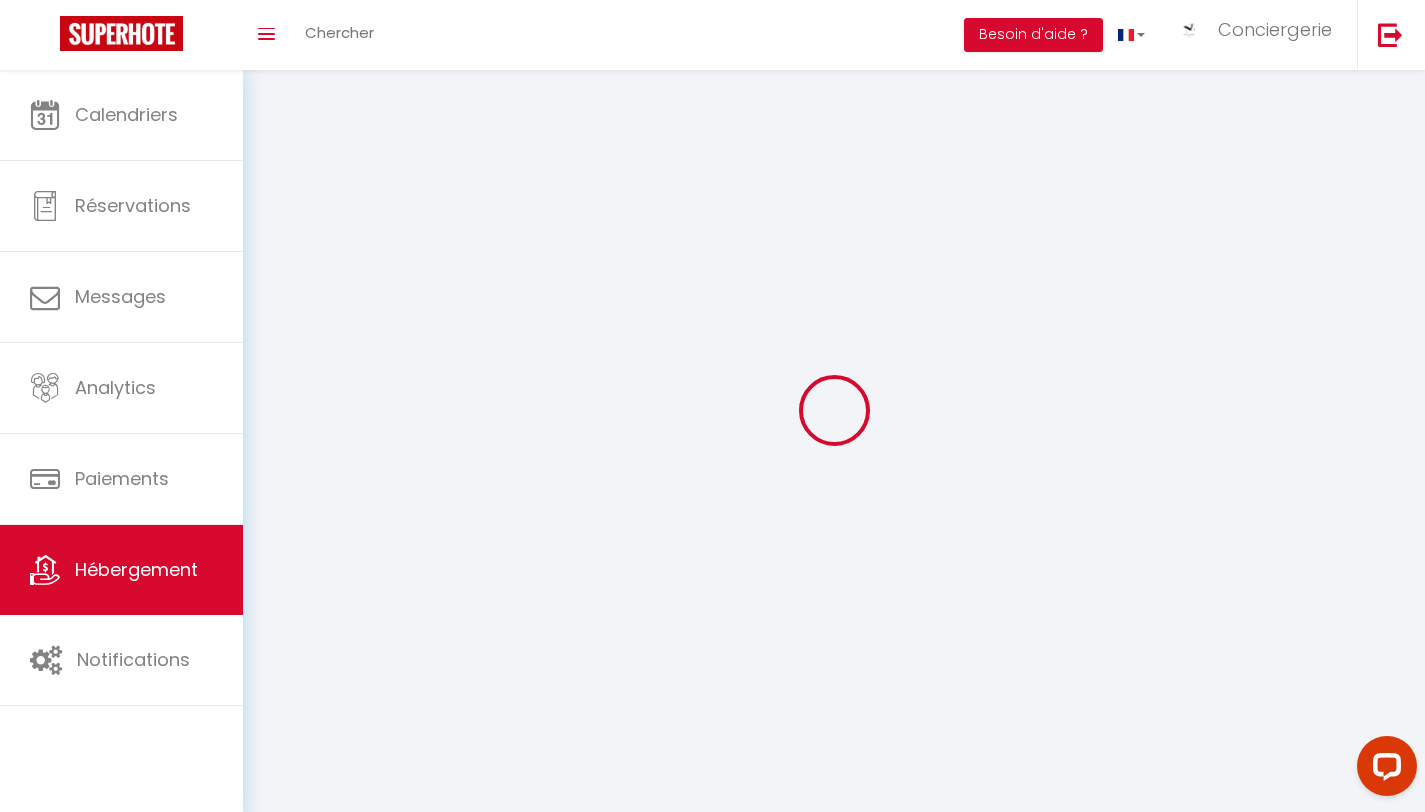 select 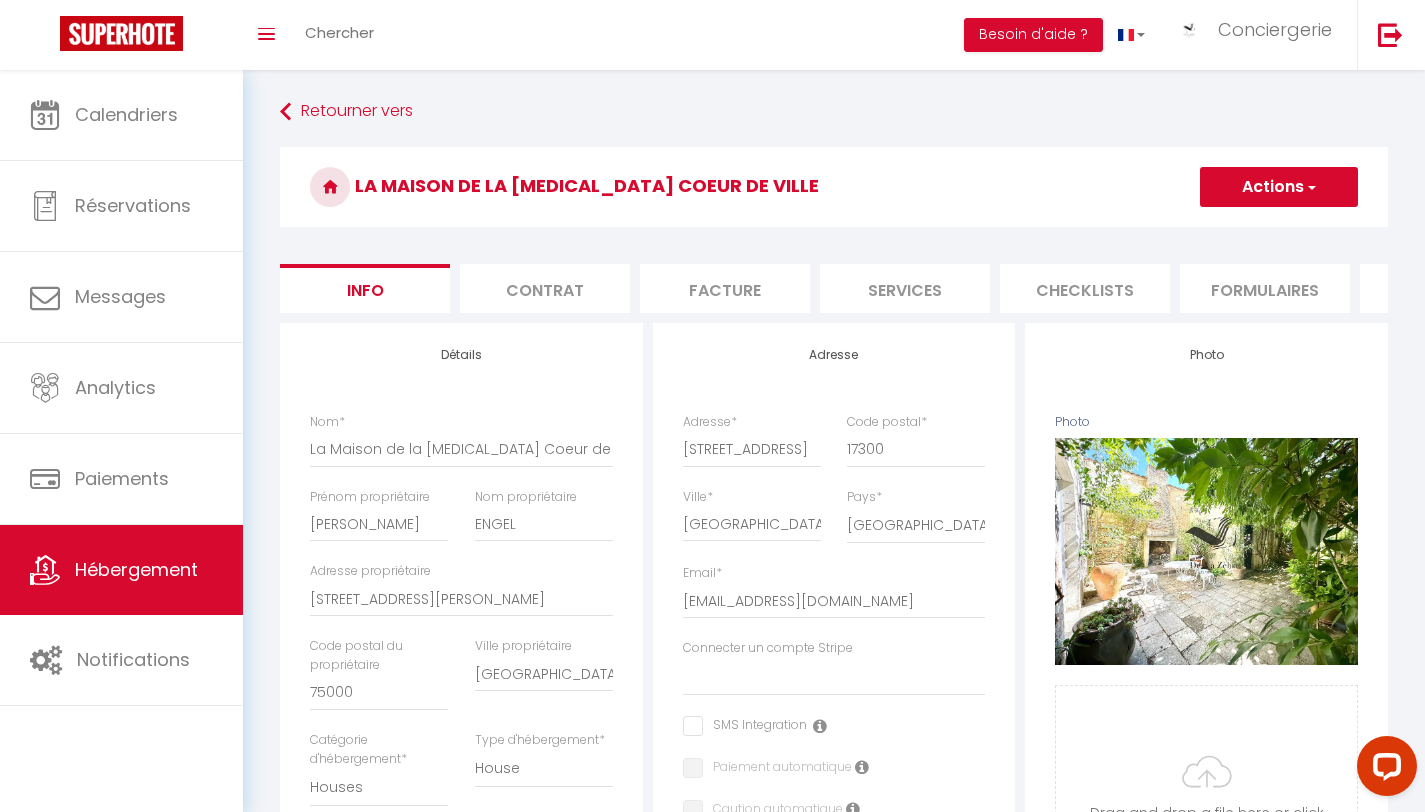 select 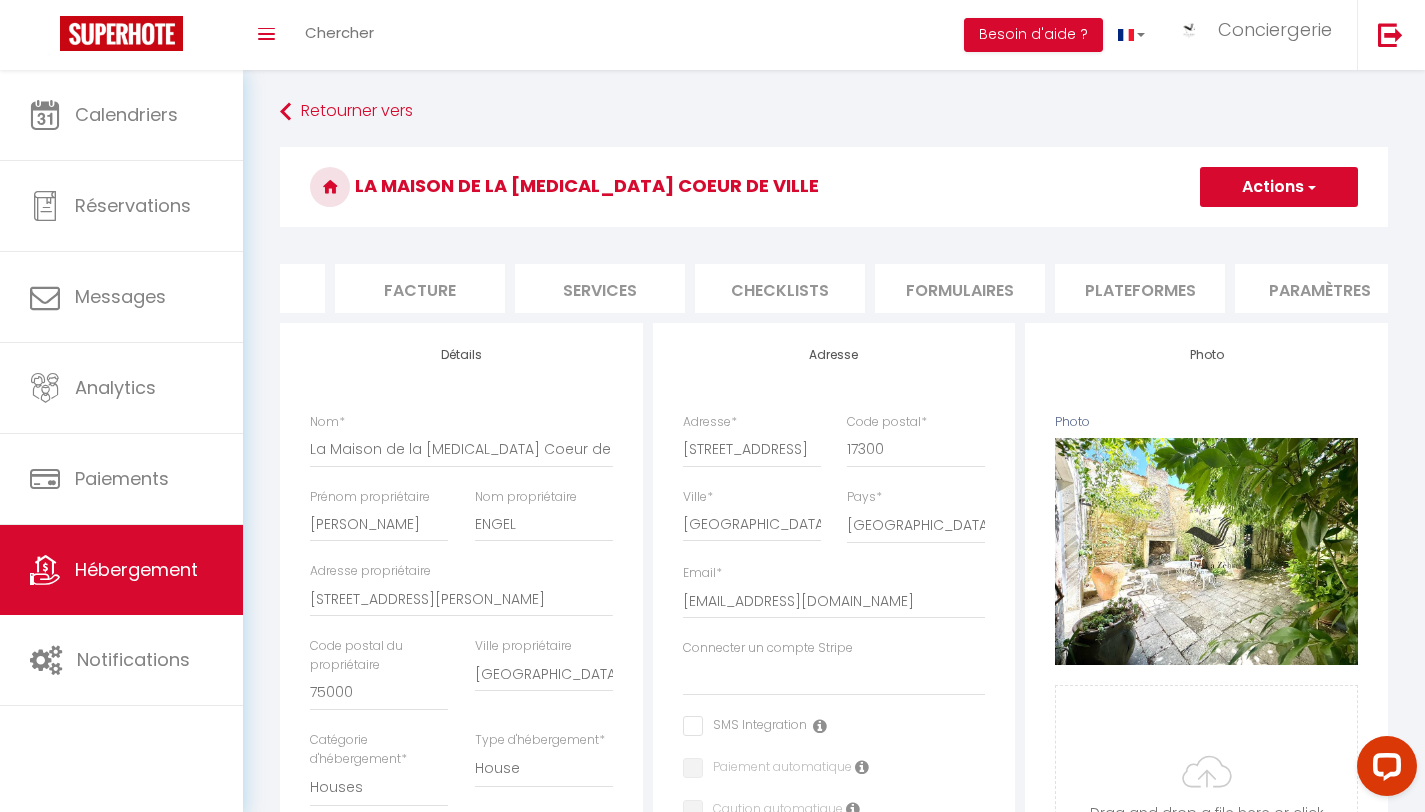 scroll, scrollTop: 0, scrollLeft: 872, axis: horizontal 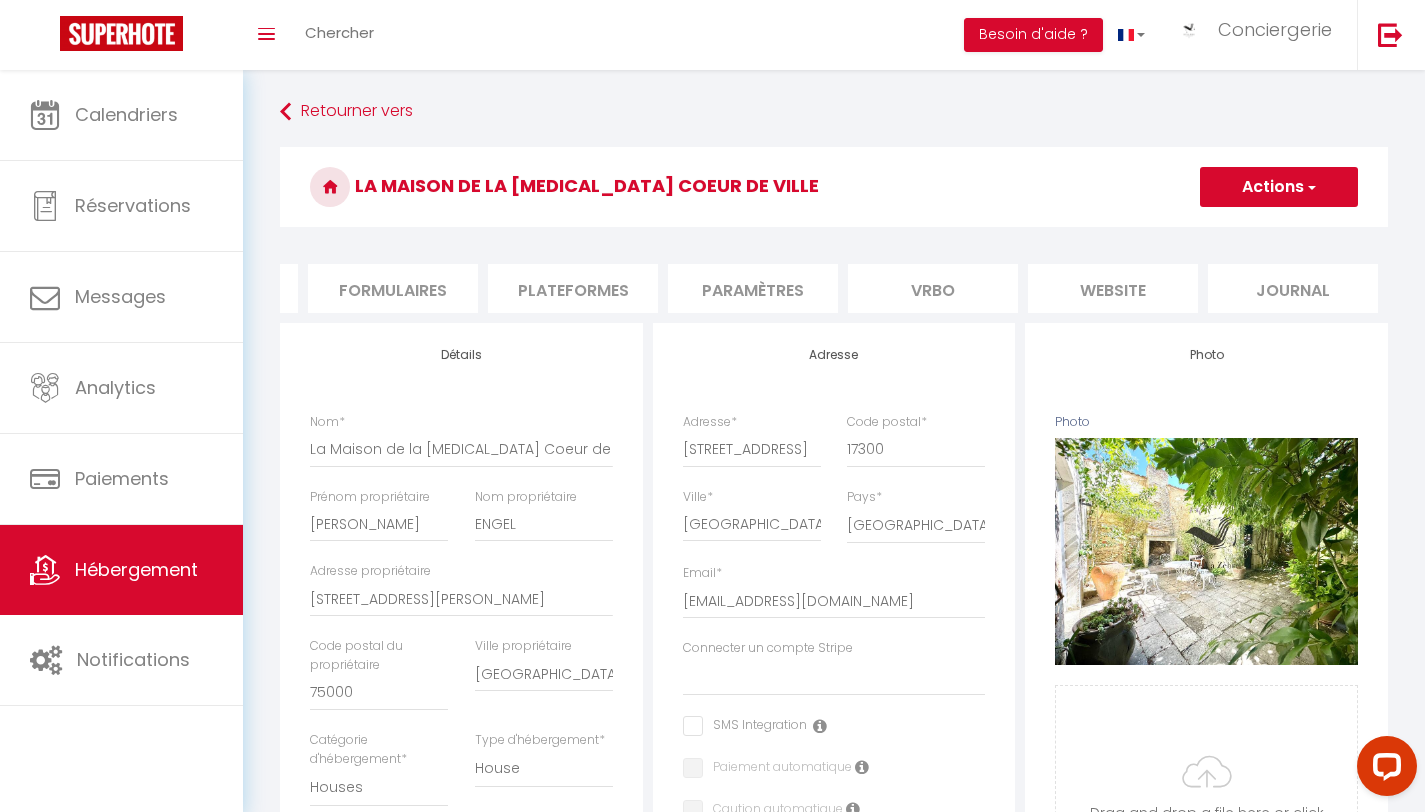 click on "Plateformes" at bounding box center (573, 288) 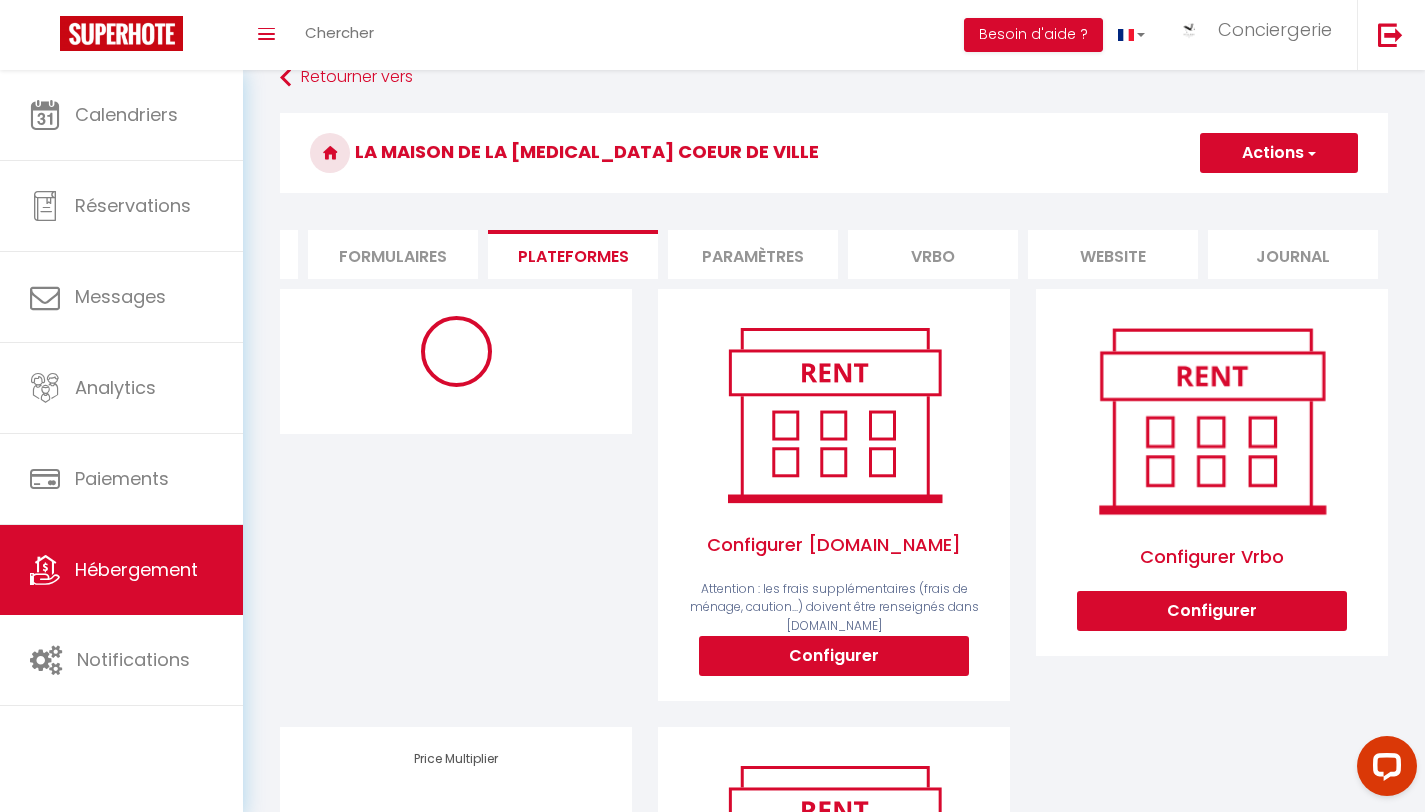 scroll, scrollTop: 0, scrollLeft: 0, axis: both 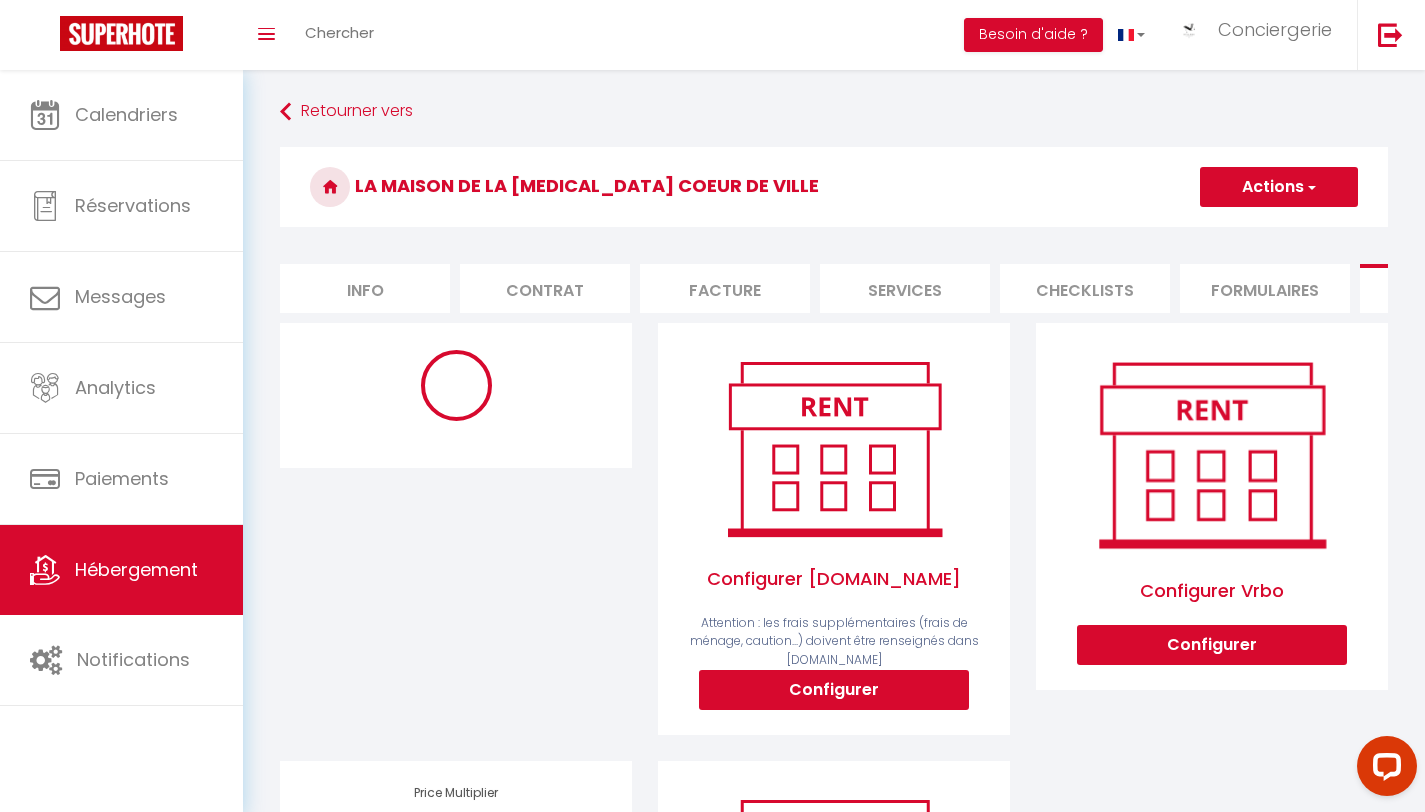 click on "Info" at bounding box center (365, 288) 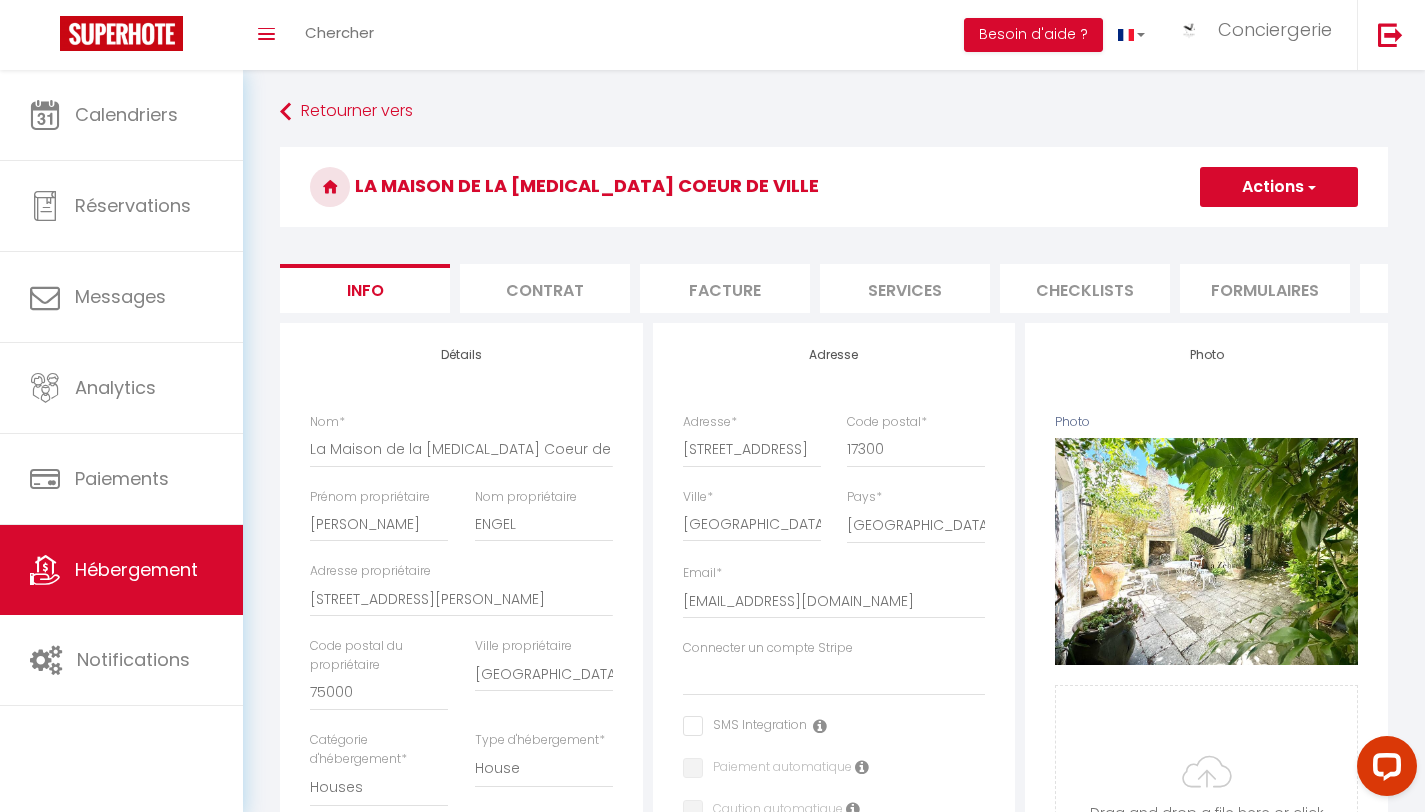select 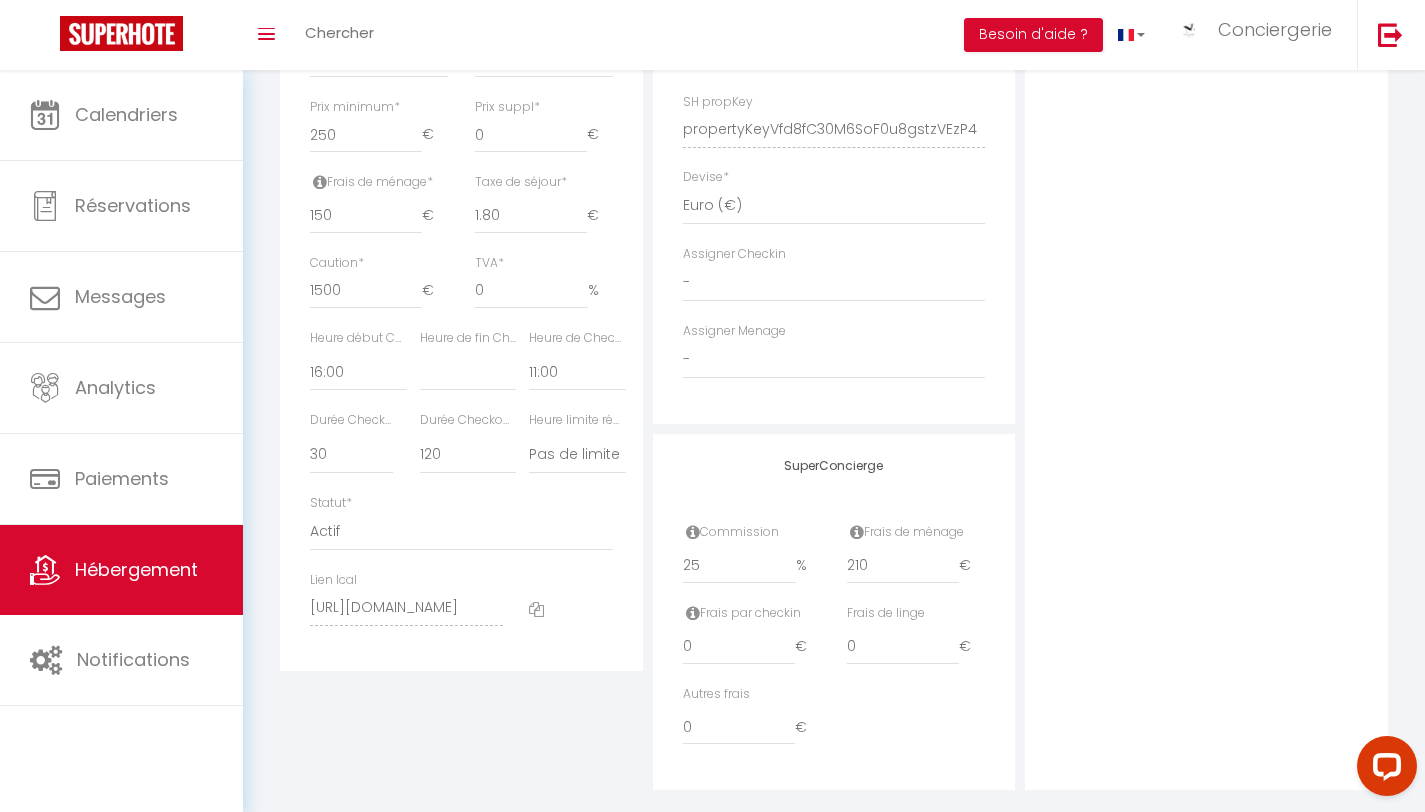scroll, scrollTop: 925, scrollLeft: 0, axis: vertical 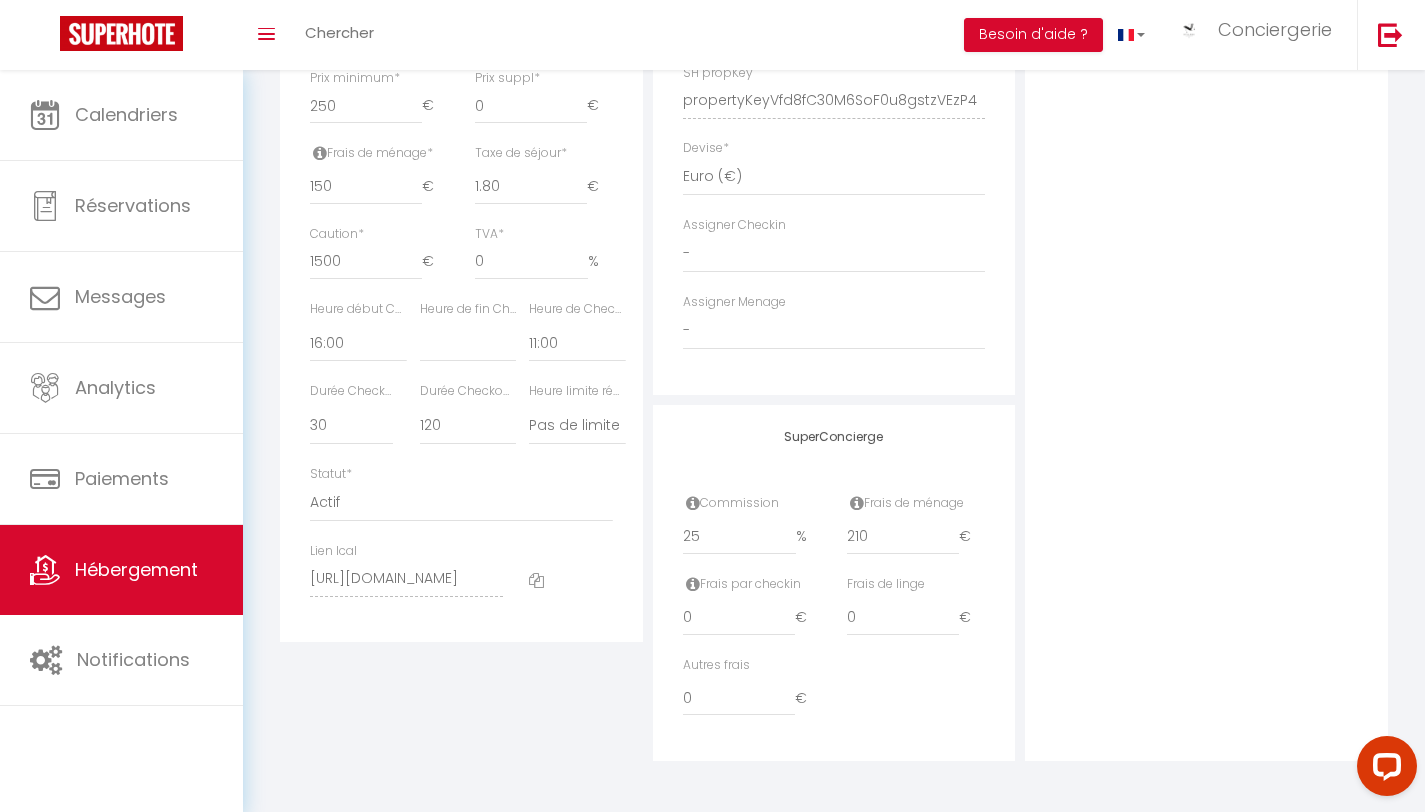 click at bounding box center (536, 580) 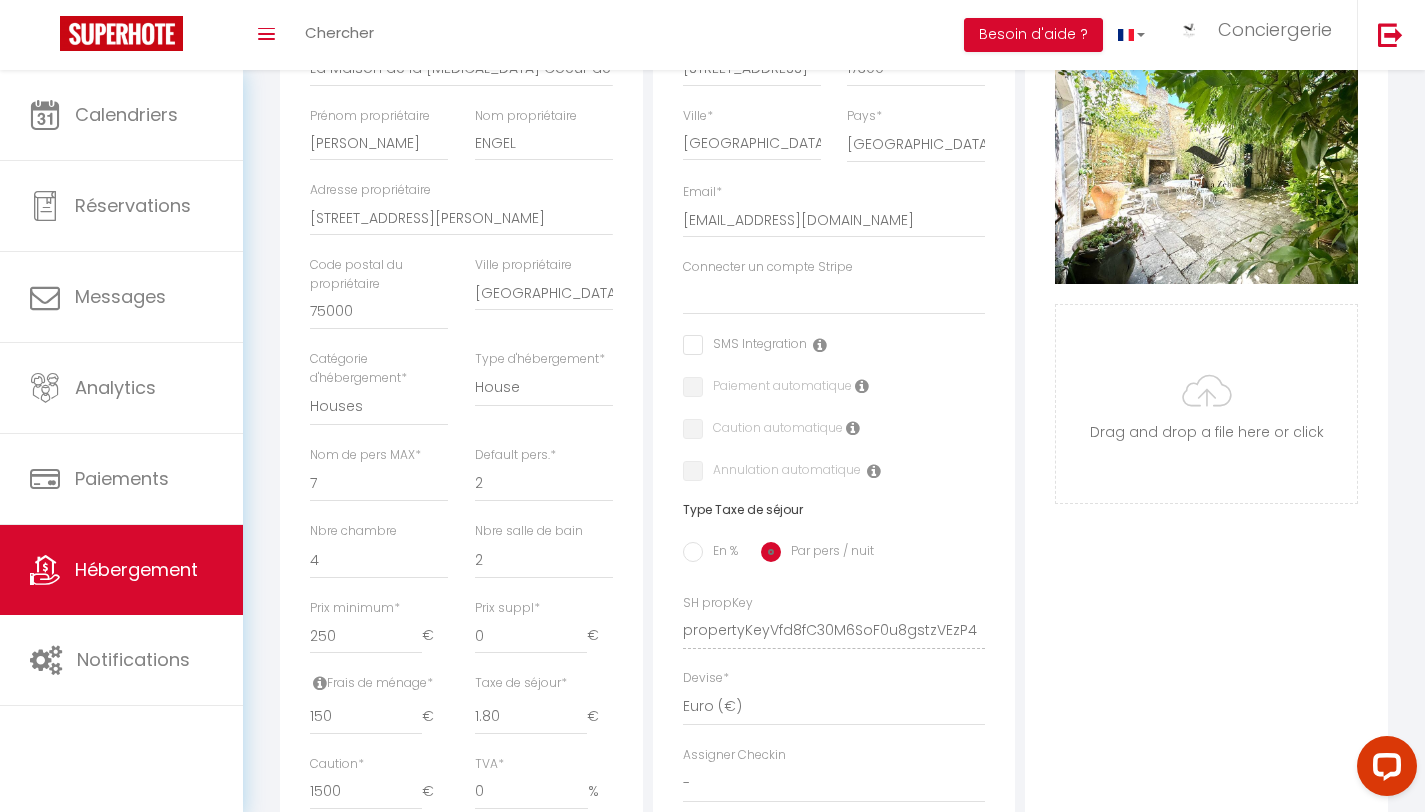 scroll, scrollTop: 0, scrollLeft: 0, axis: both 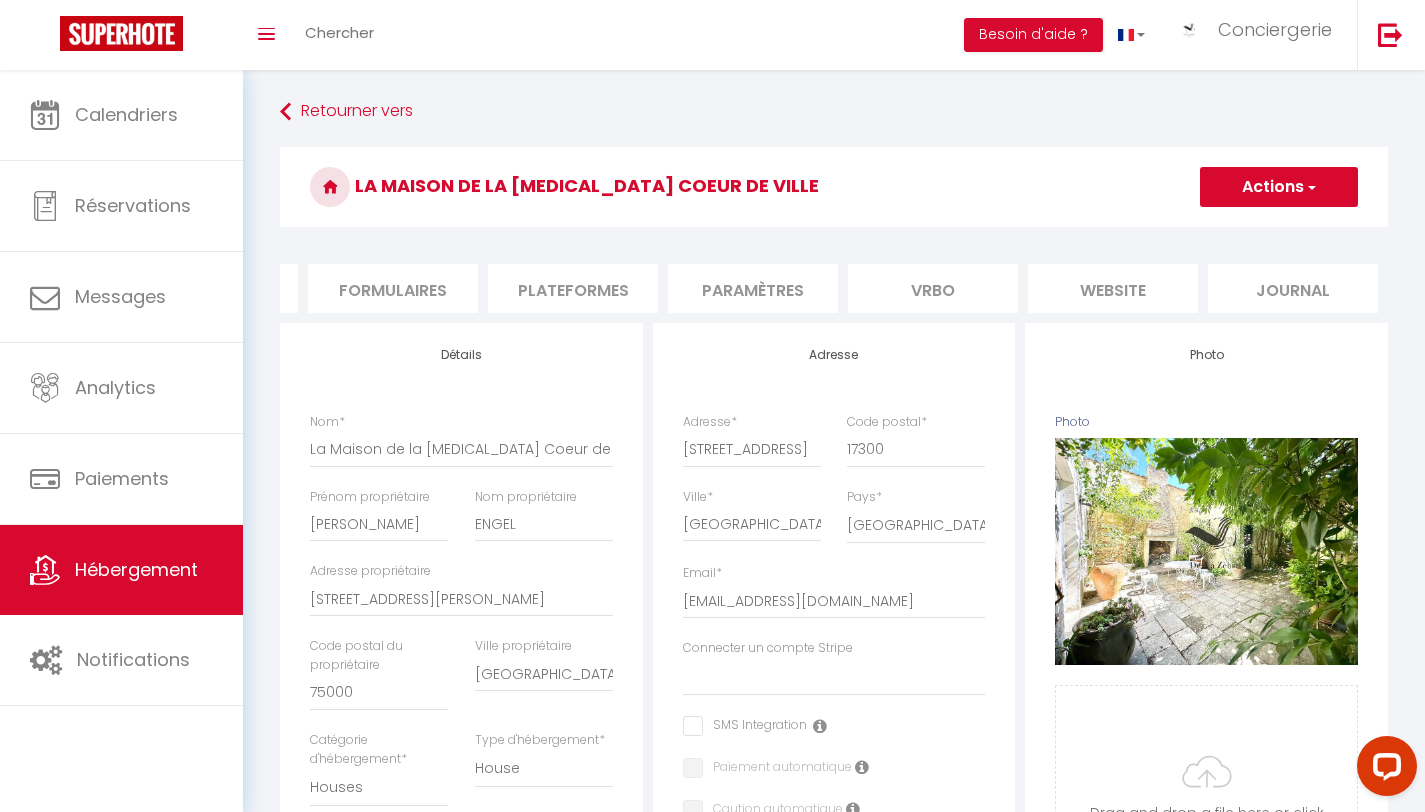 click on "Plateformes" at bounding box center [573, 288] 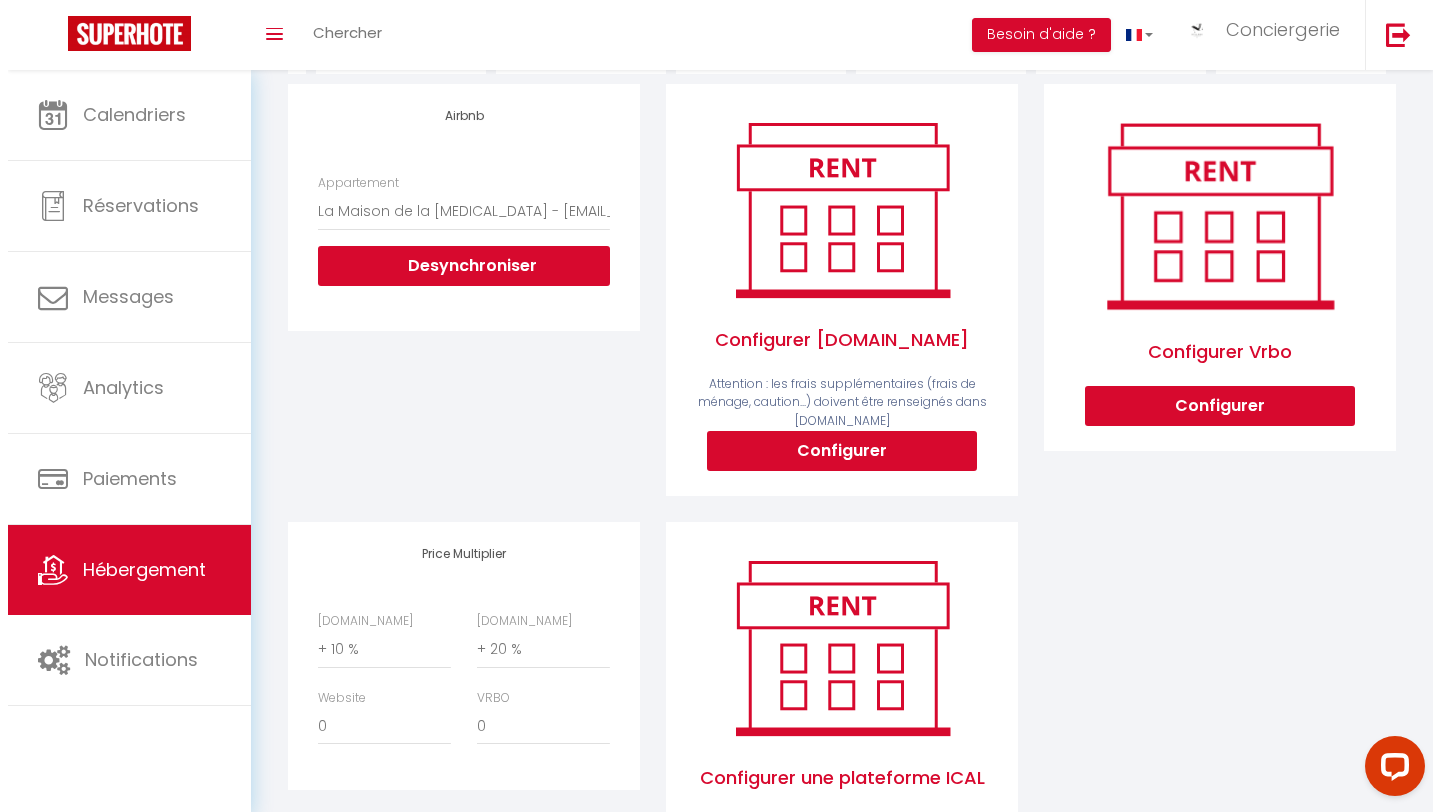 scroll, scrollTop: 370, scrollLeft: 0, axis: vertical 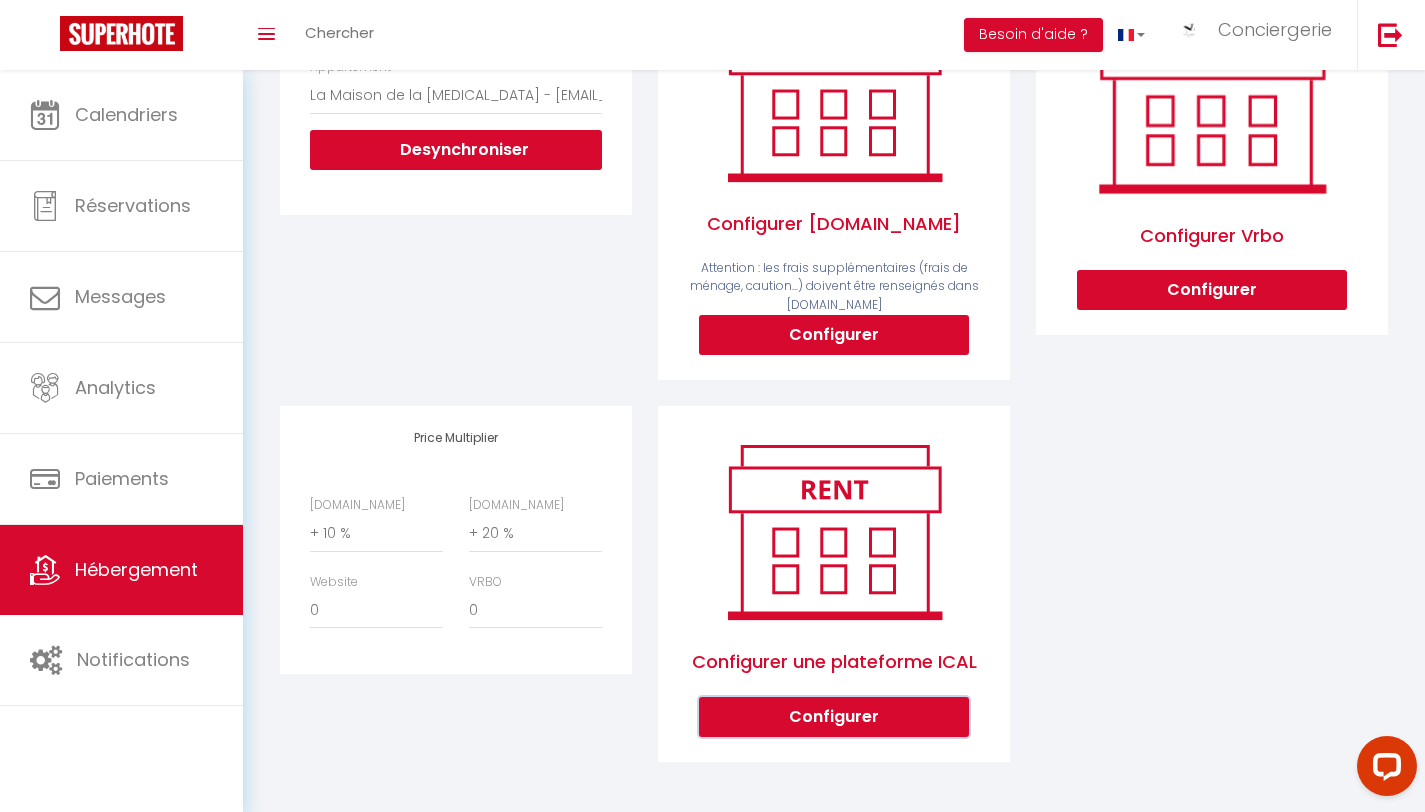 click on "Configurer" at bounding box center [834, 717] 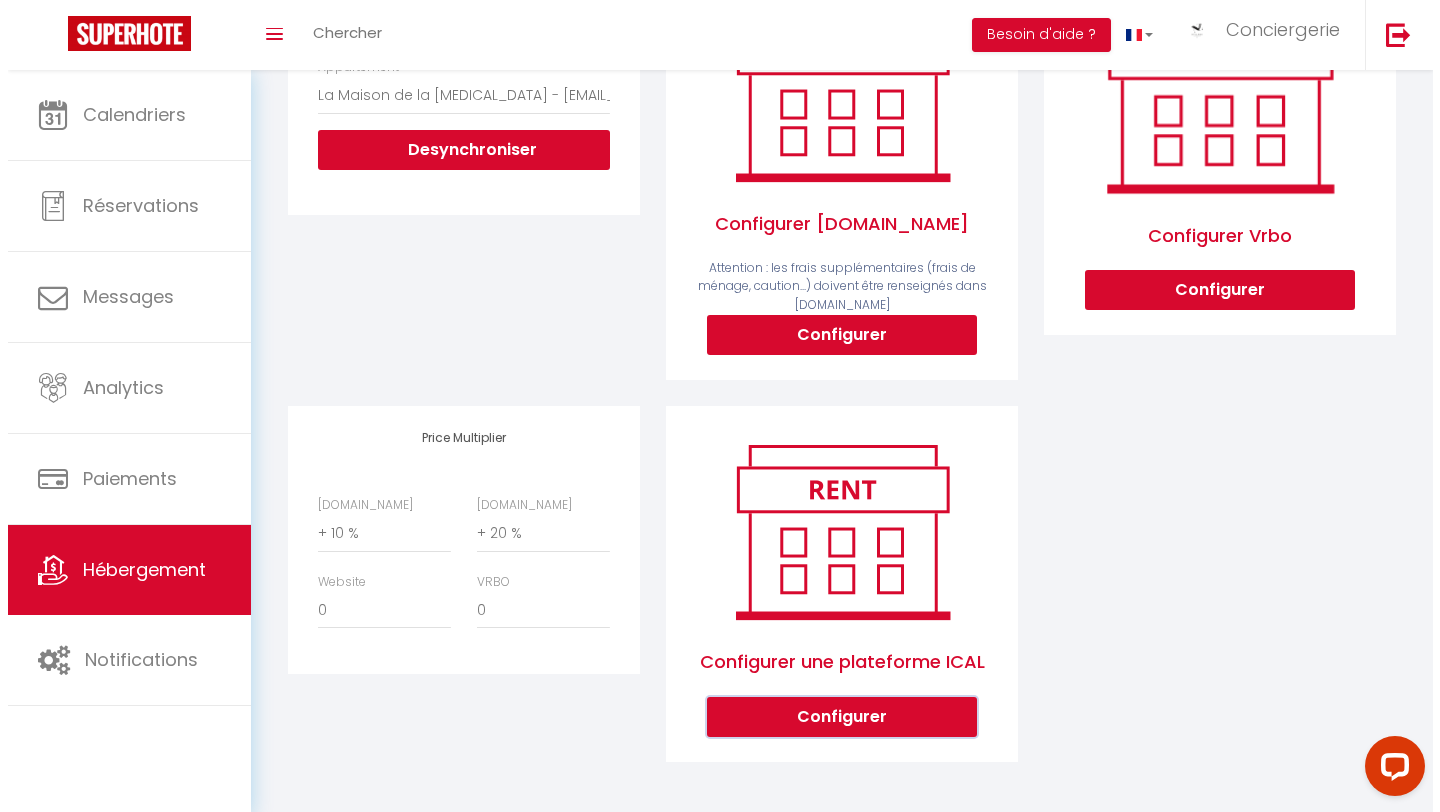 scroll, scrollTop: 0, scrollLeft: 857, axis: horizontal 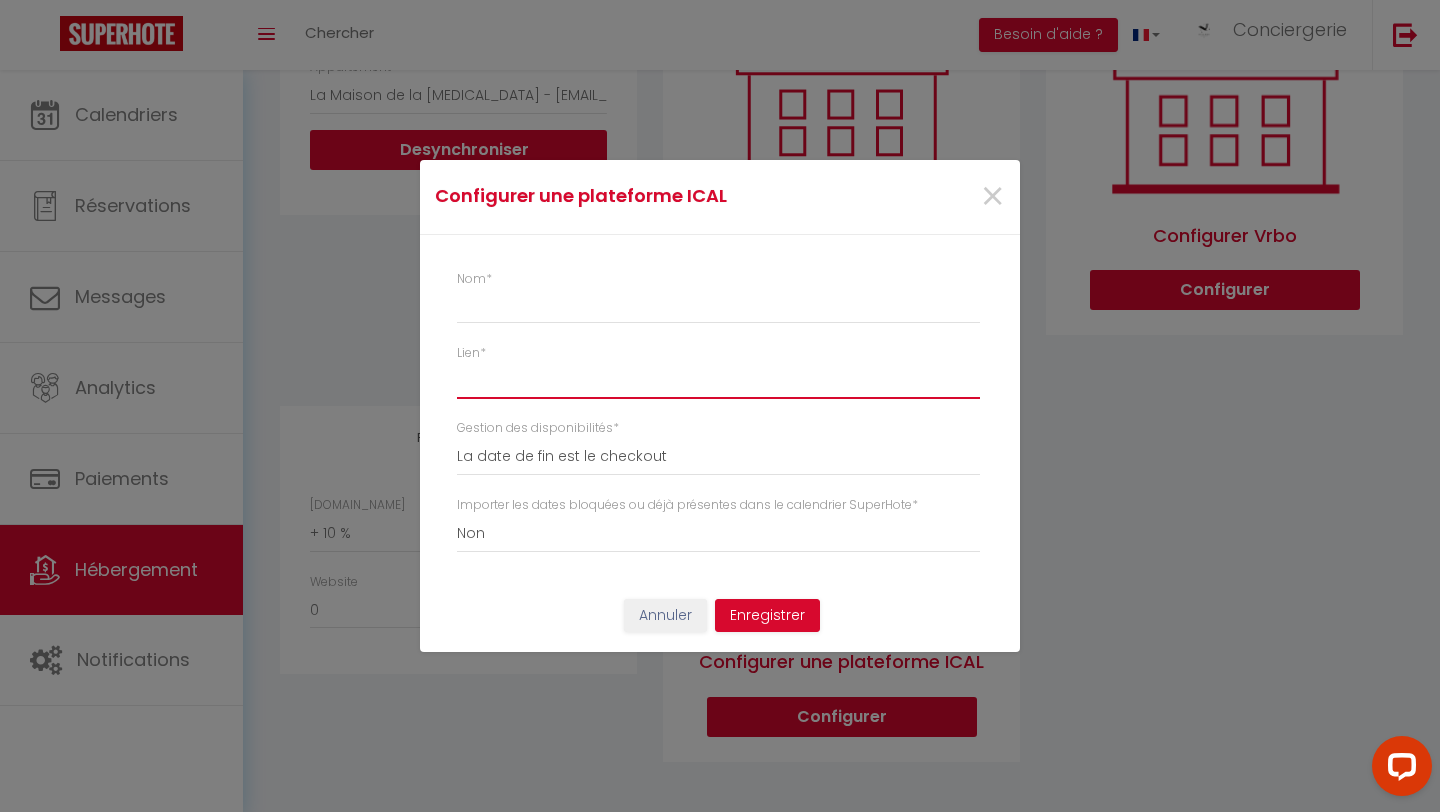 click on "Lien
*" at bounding box center [718, 381] 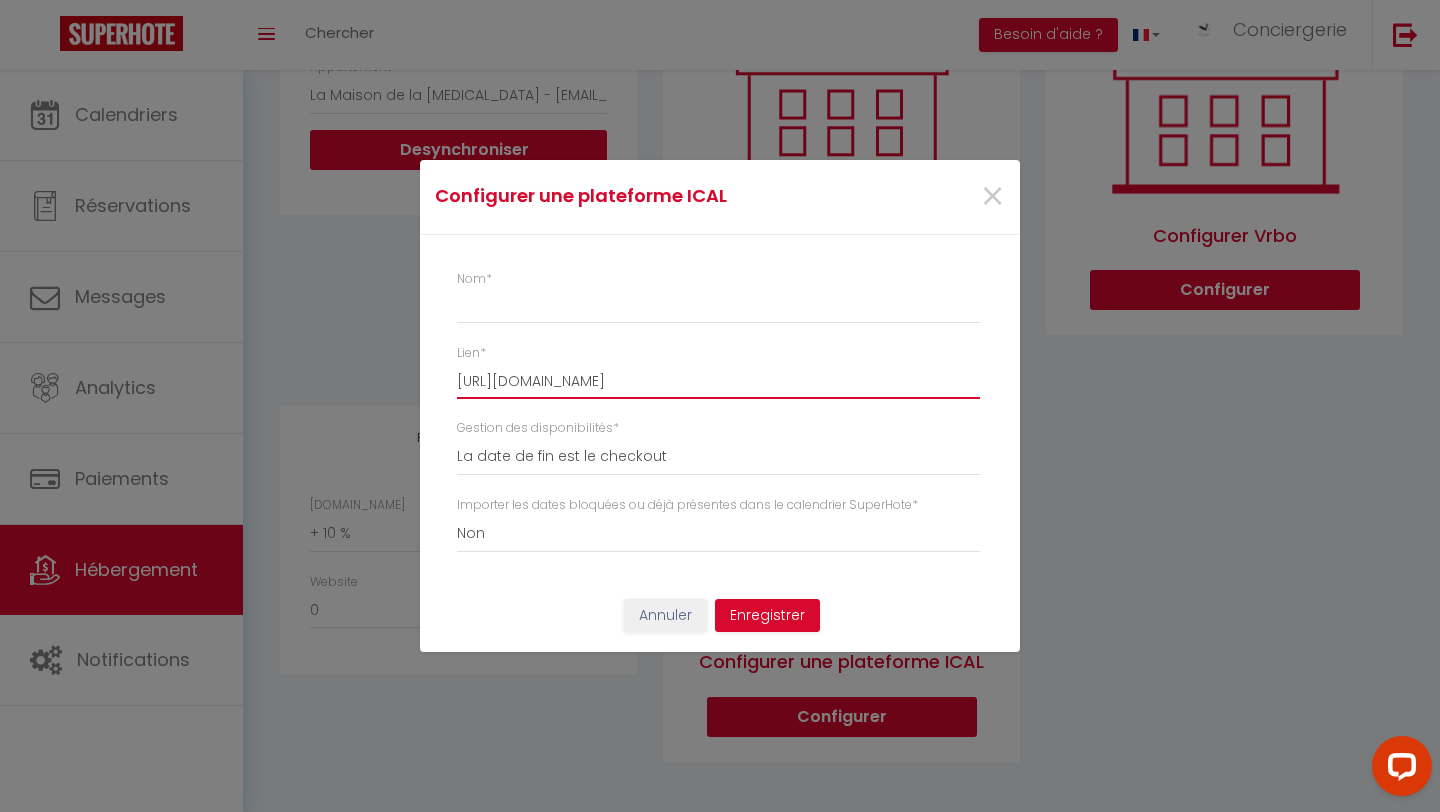 scroll, scrollTop: 0, scrollLeft: 72, axis: horizontal 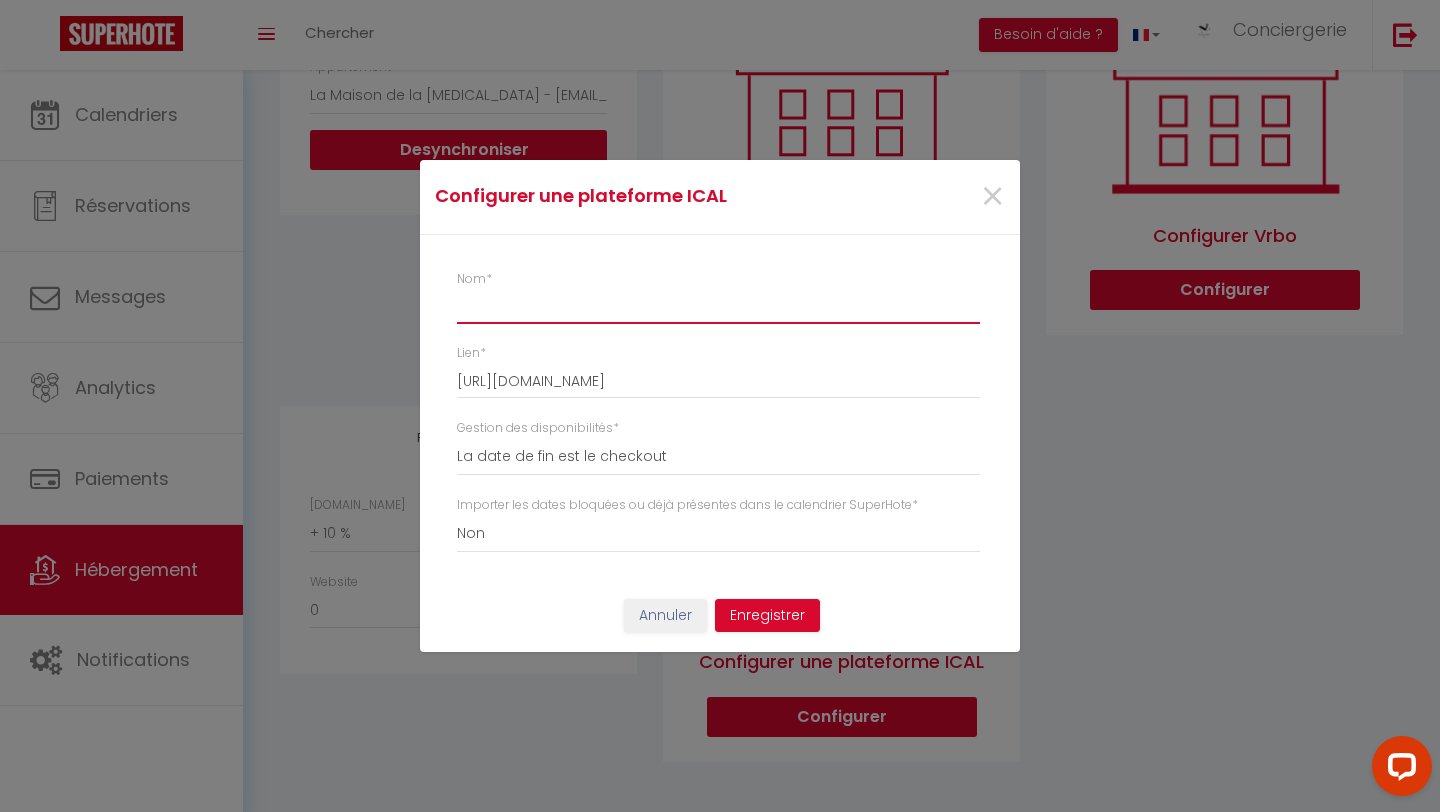 click on "Nom
*" at bounding box center (718, 306) 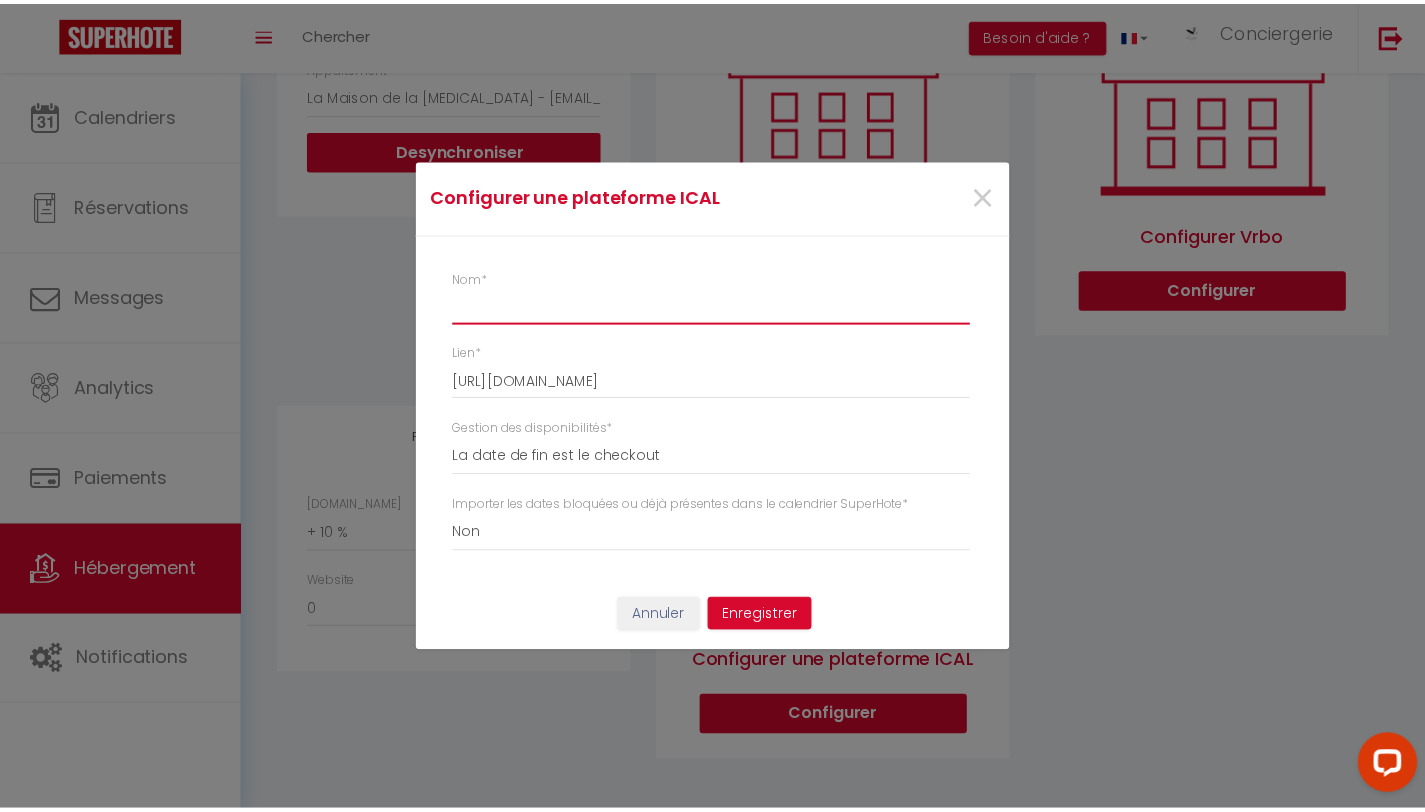 scroll, scrollTop: 0, scrollLeft: 0, axis: both 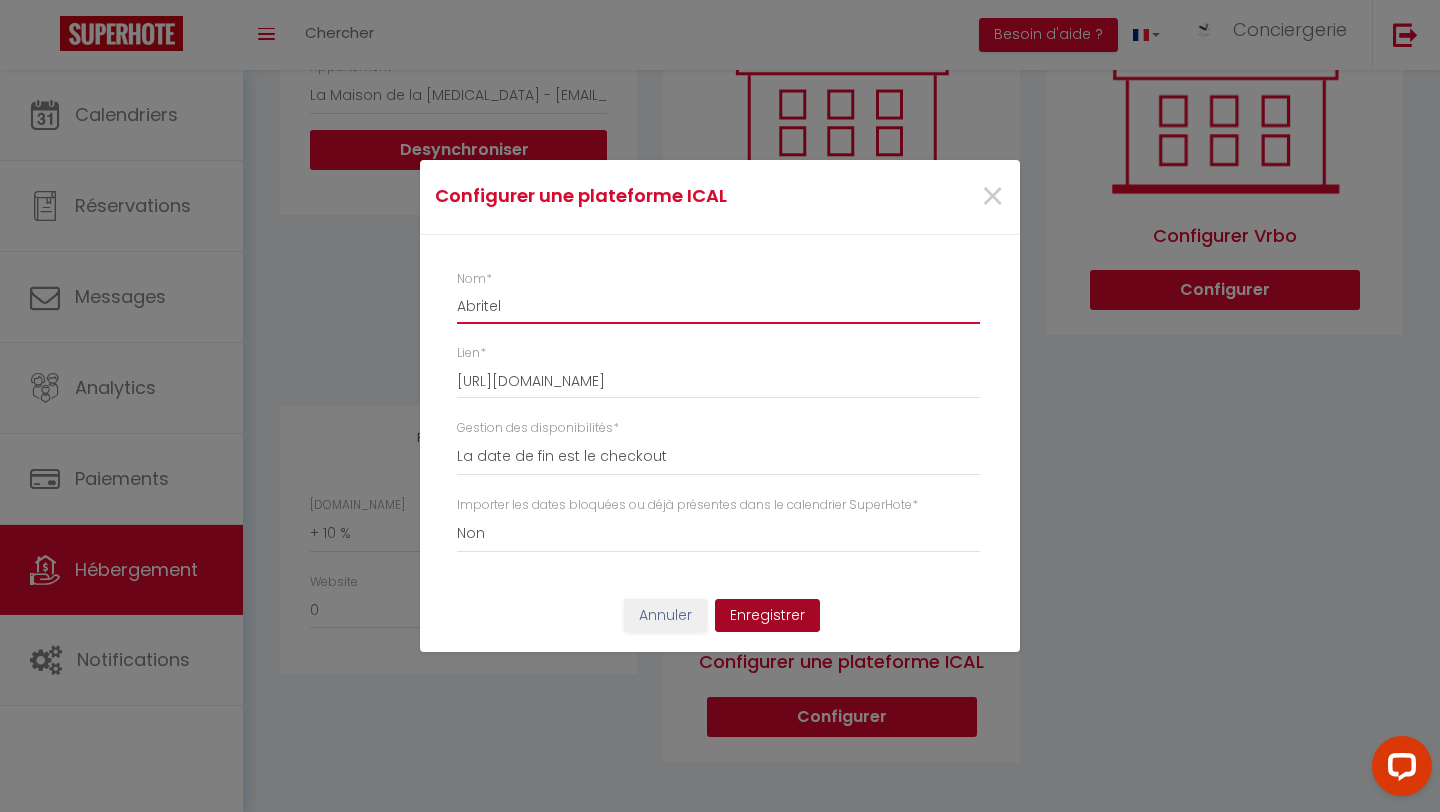 type on "Abritel" 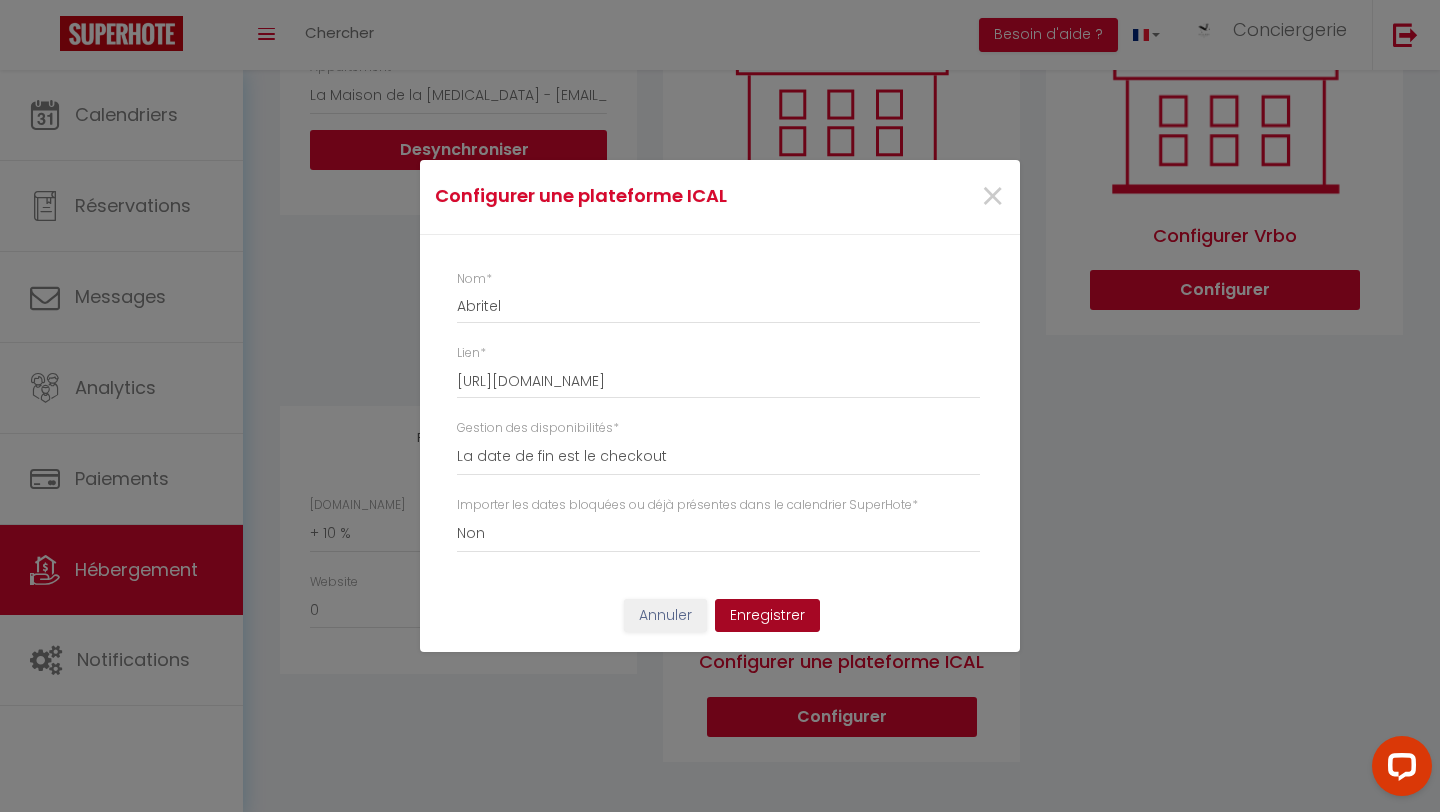 click on "Enregistrer" at bounding box center (767, 616) 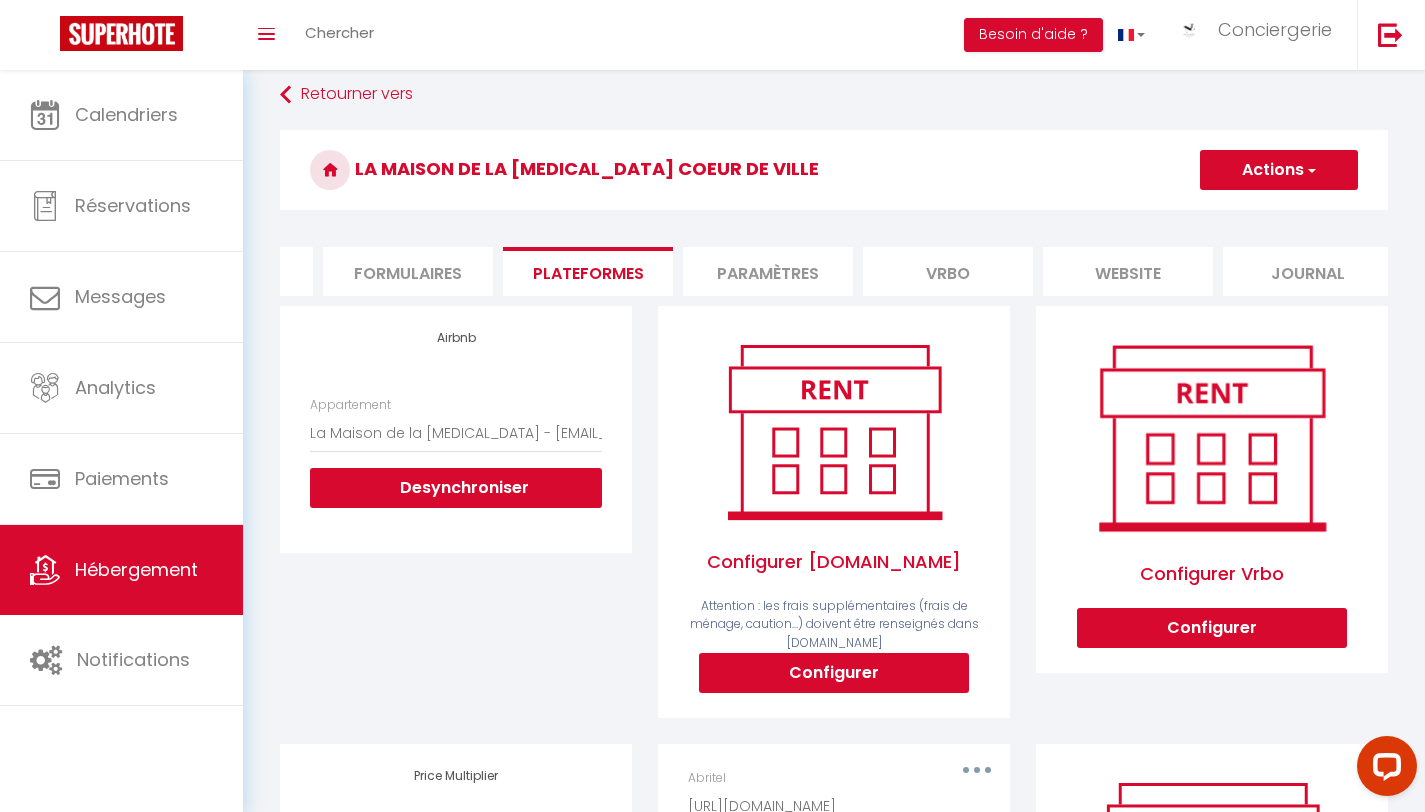 scroll, scrollTop: 0, scrollLeft: 0, axis: both 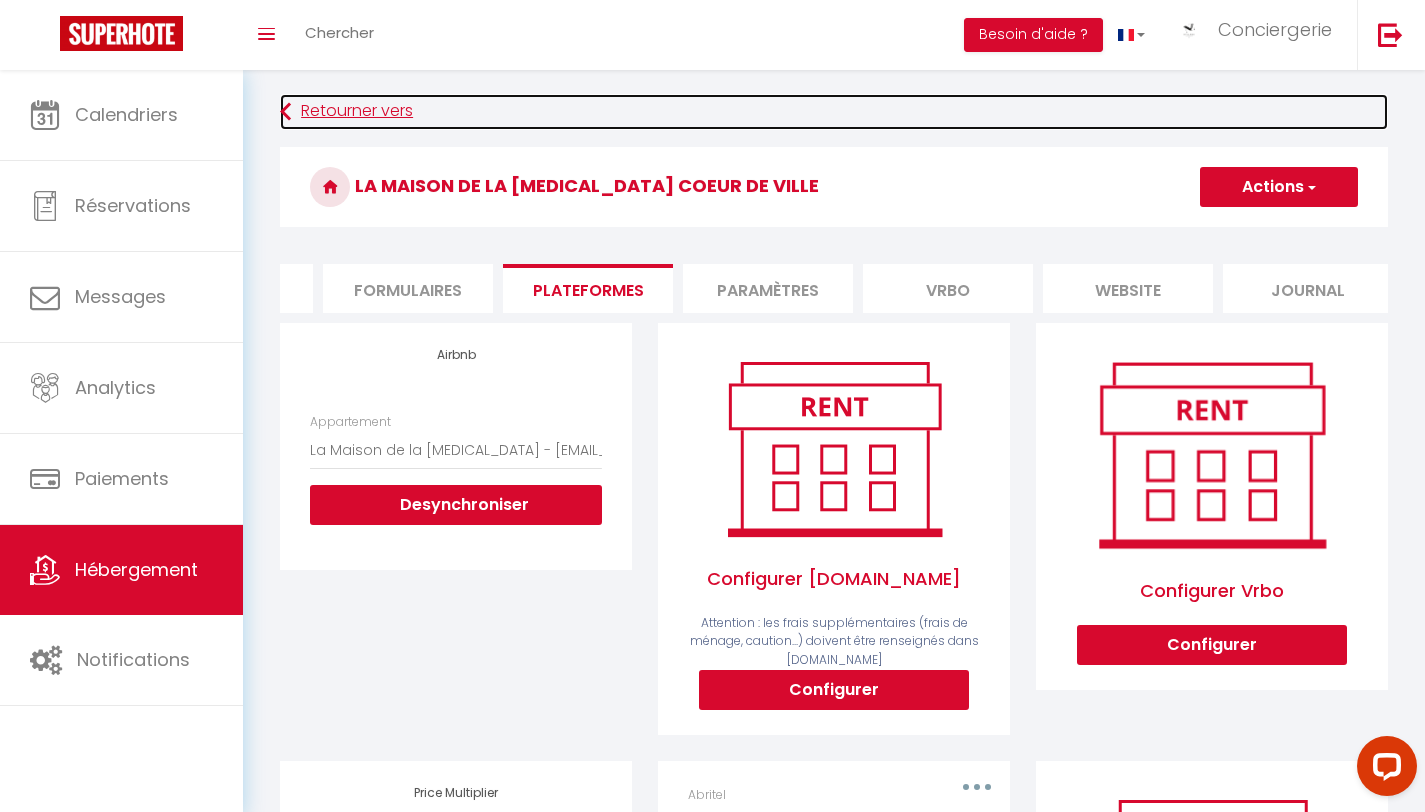 click on "Retourner vers" at bounding box center [834, 112] 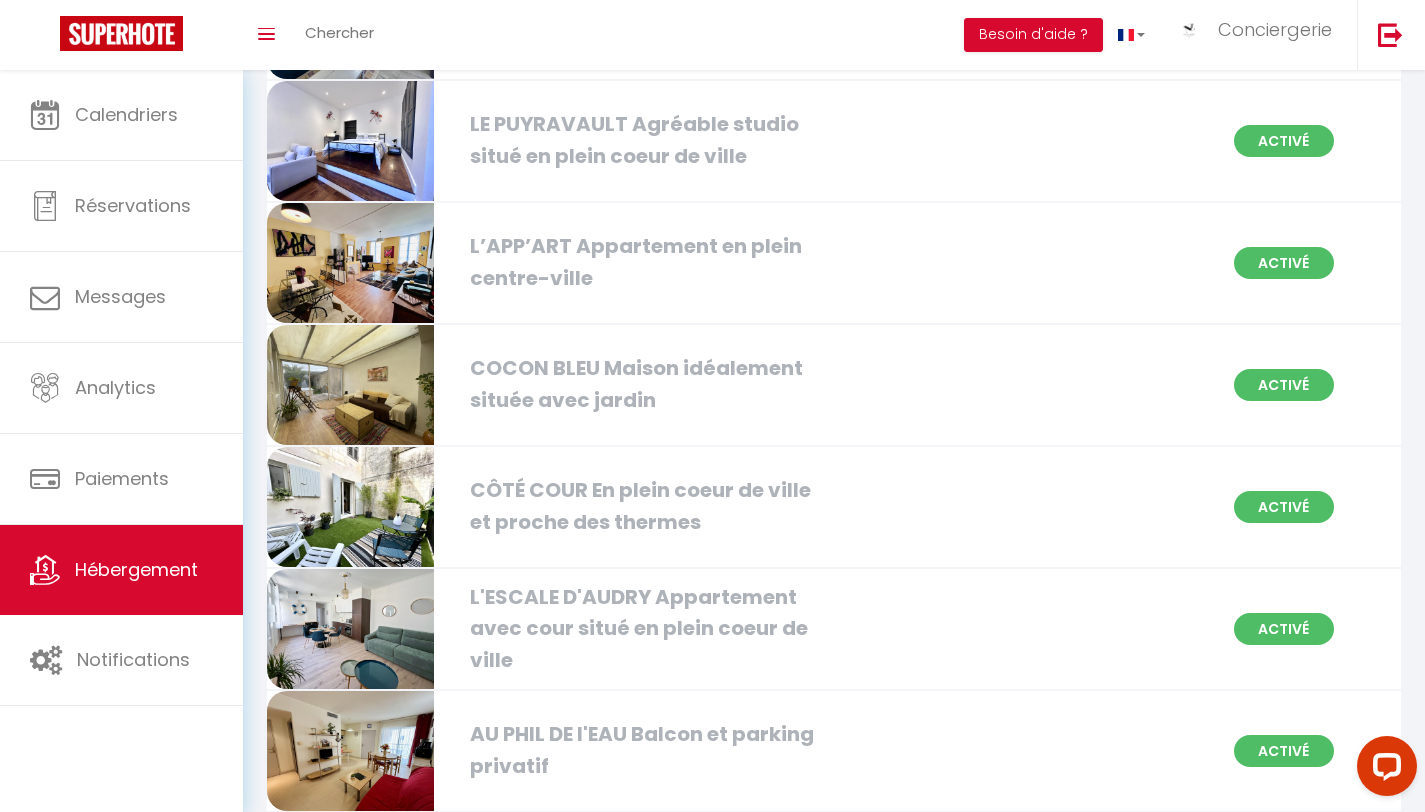 scroll, scrollTop: 0, scrollLeft: 0, axis: both 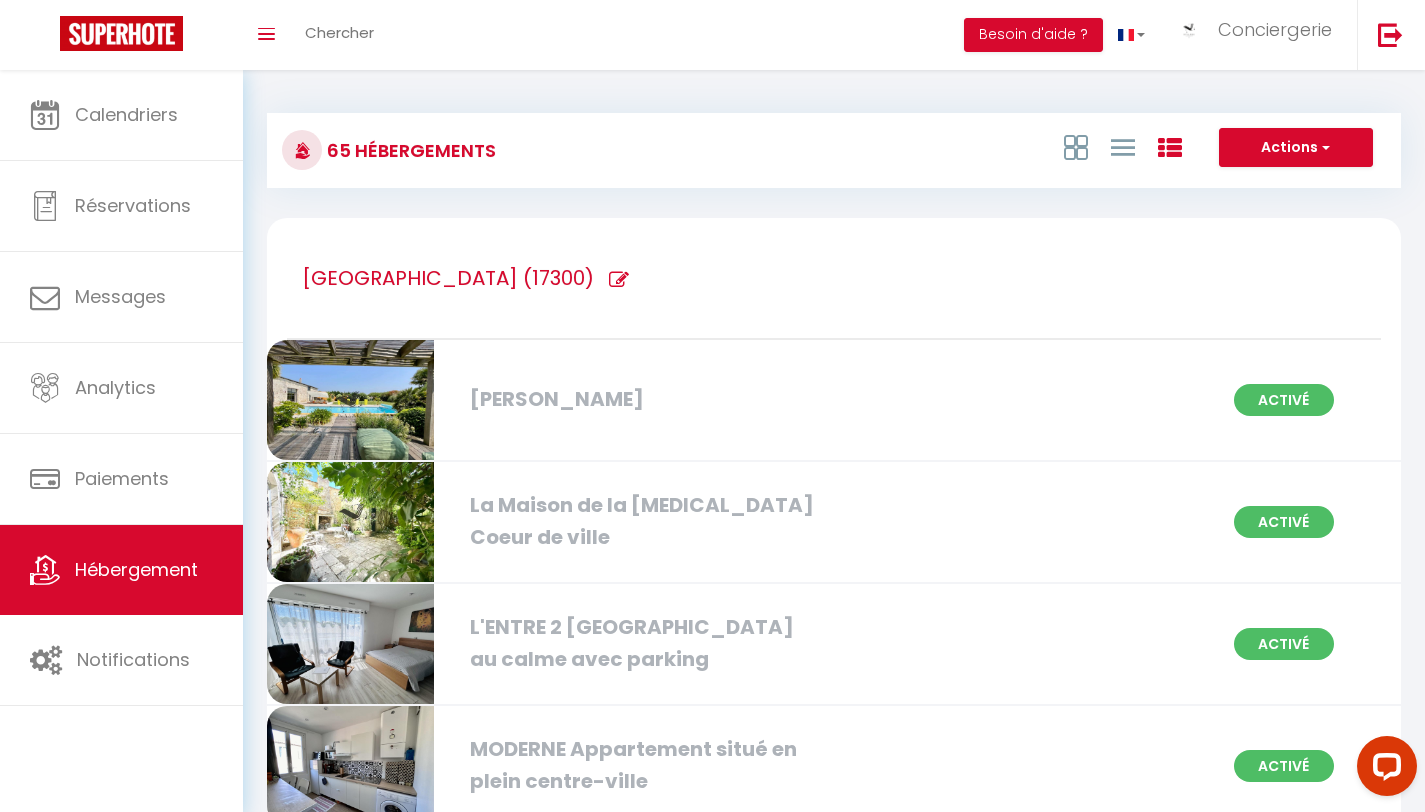 click on "[PERSON_NAME]" at bounding box center [640, 399] 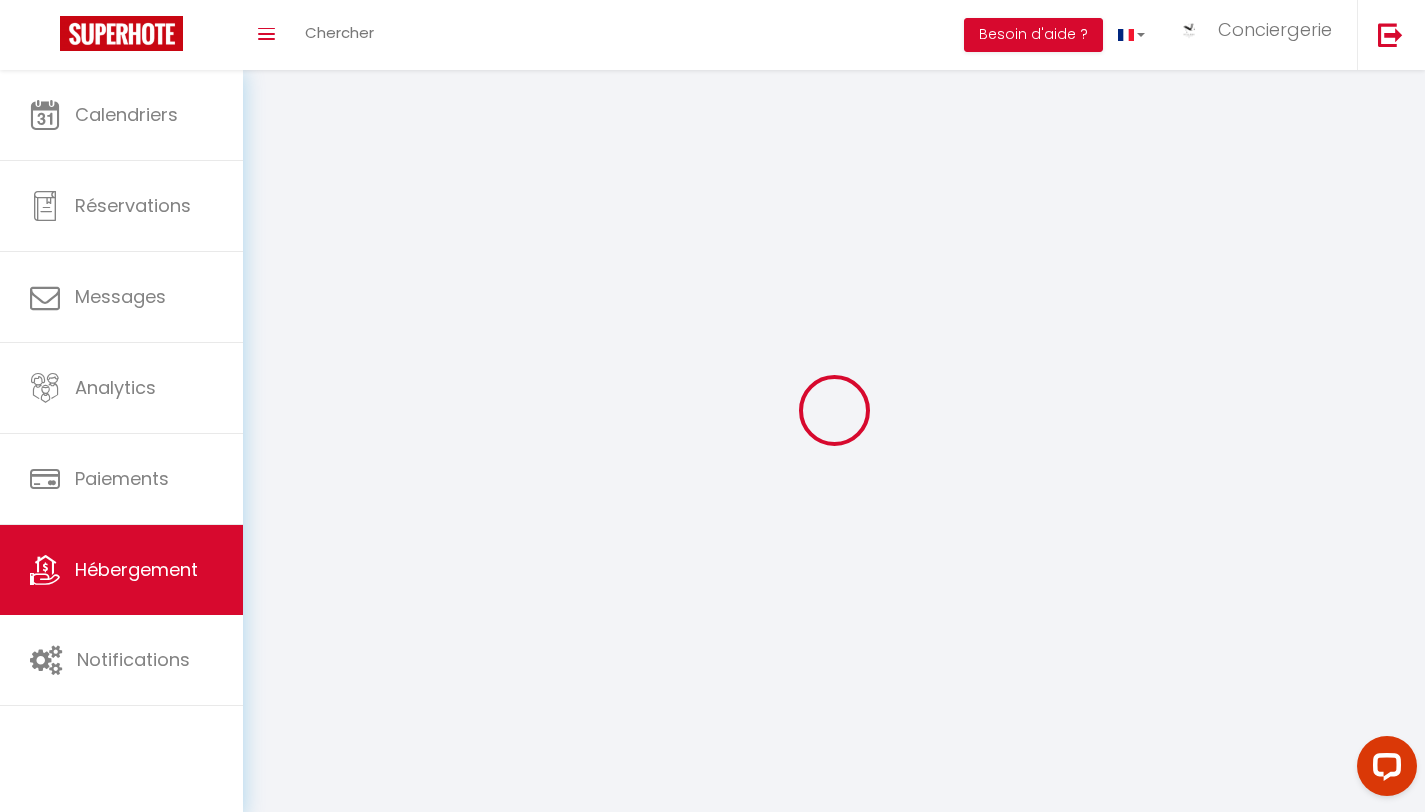 select 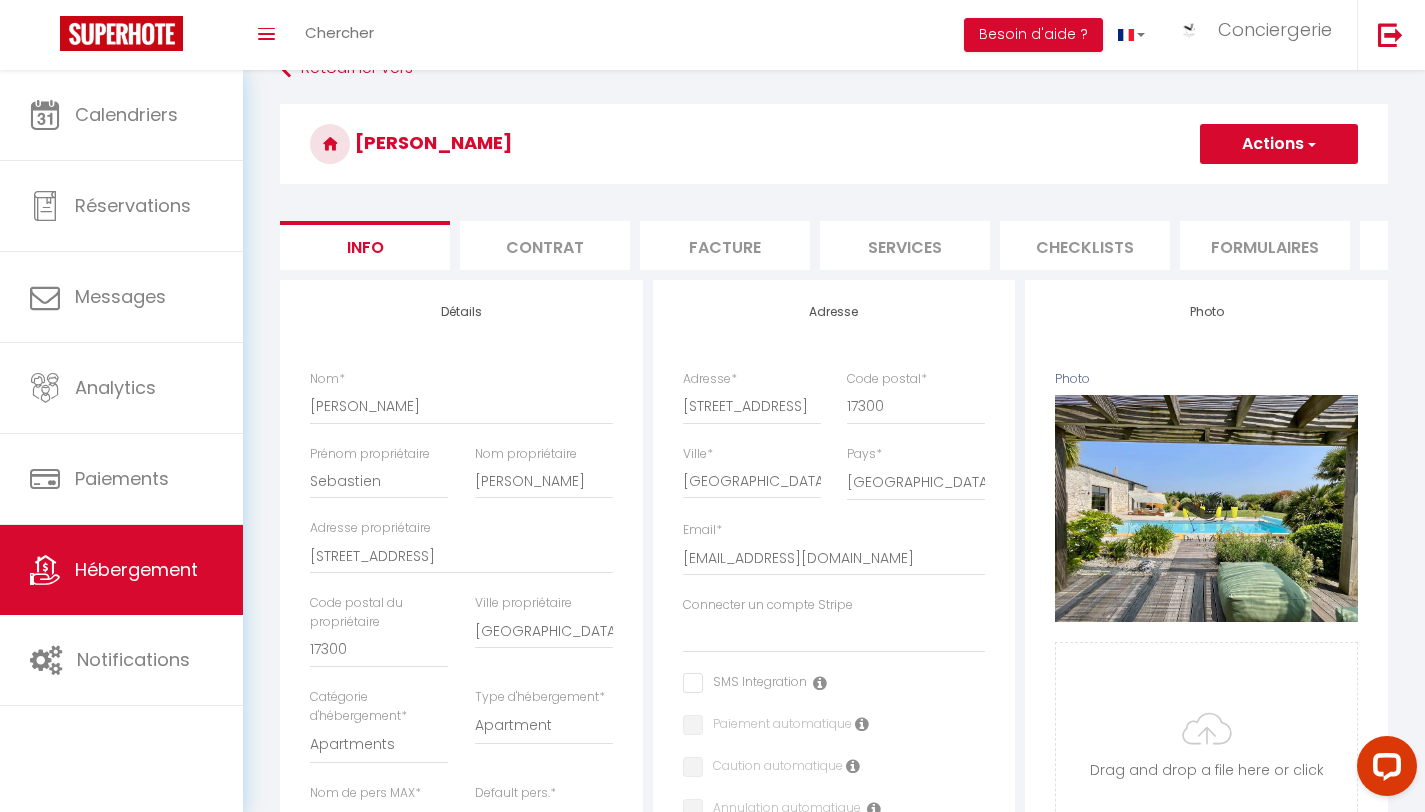 scroll, scrollTop: 0, scrollLeft: 0, axis: both 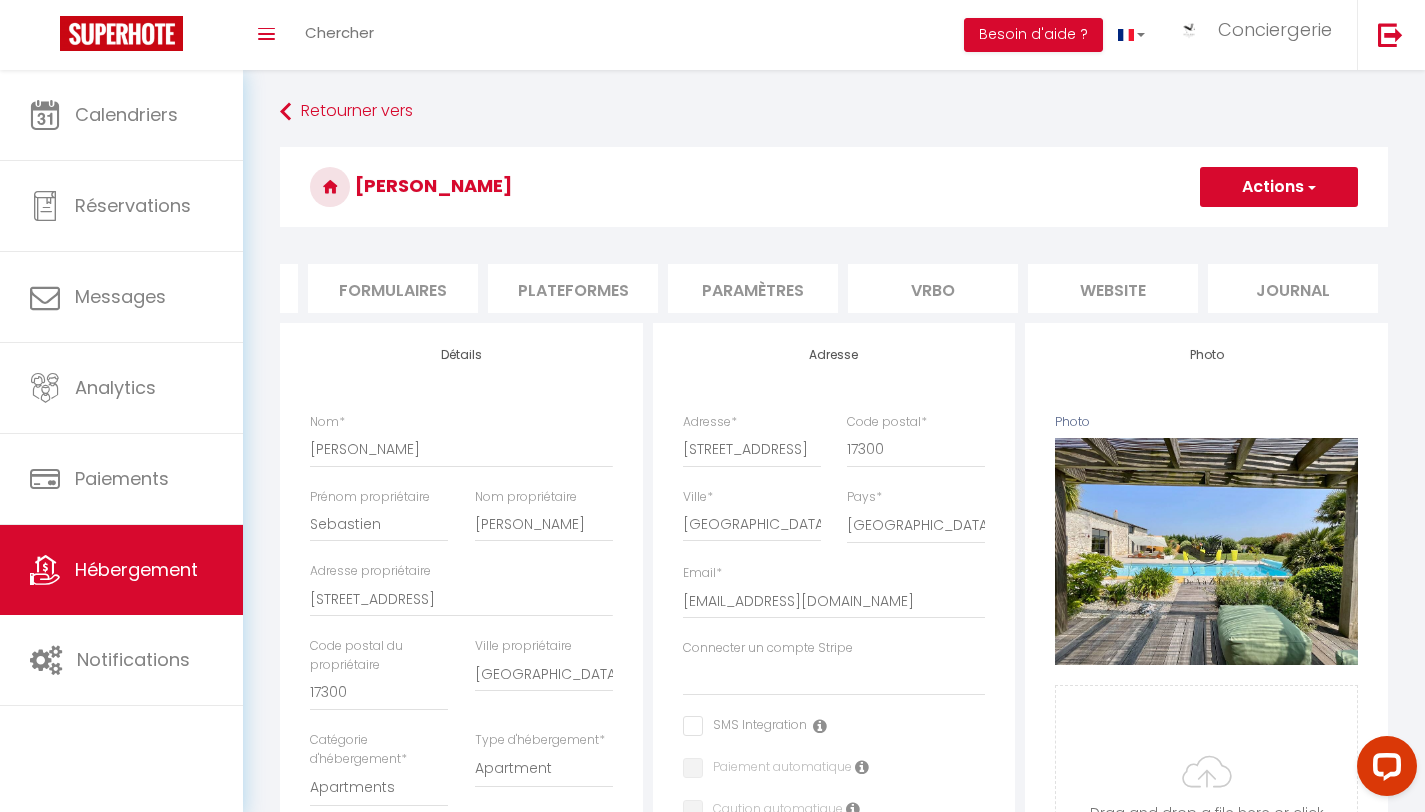 click on "Plateformes" at bounding box center [573, 288] 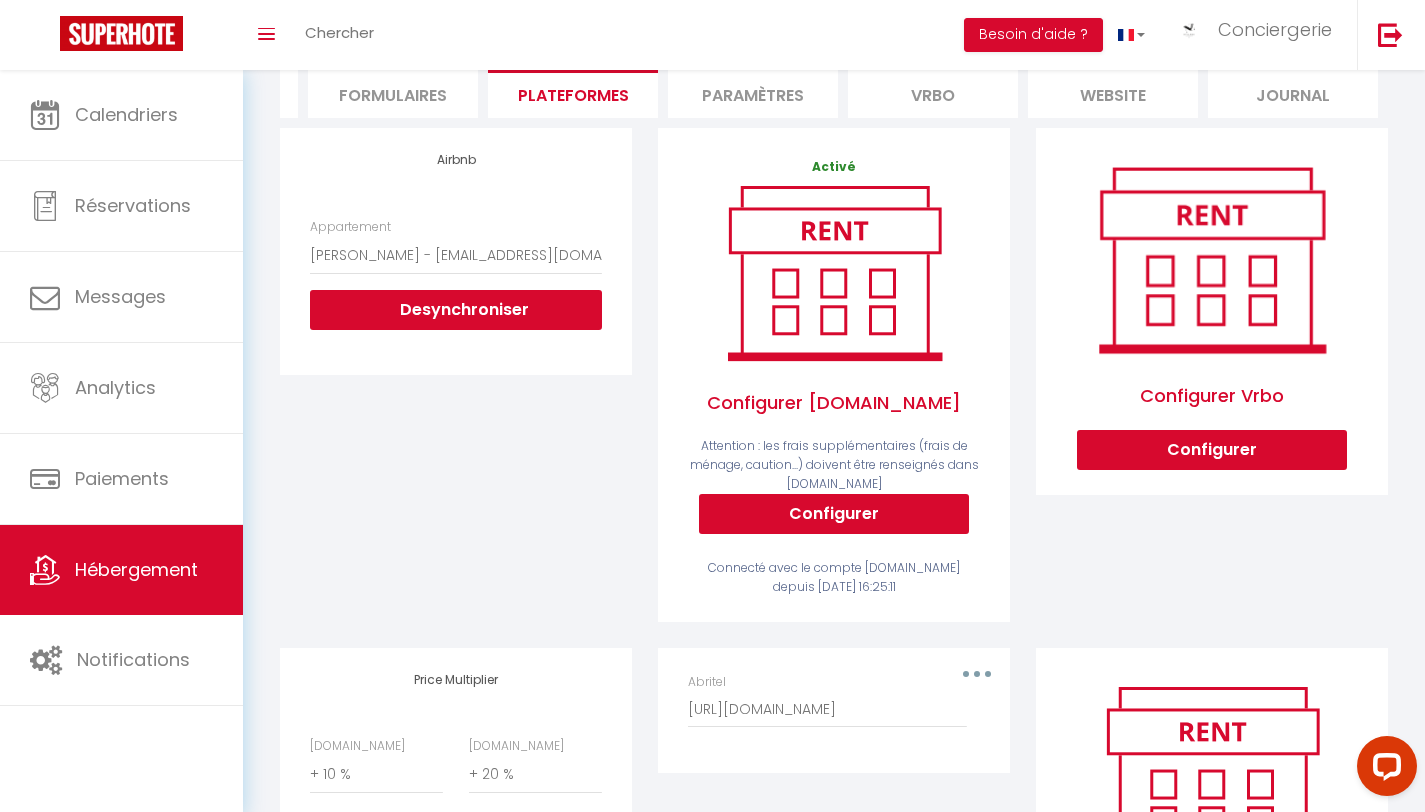 scroll, scrollTop: 0, scrollLeft: 0, axis: both 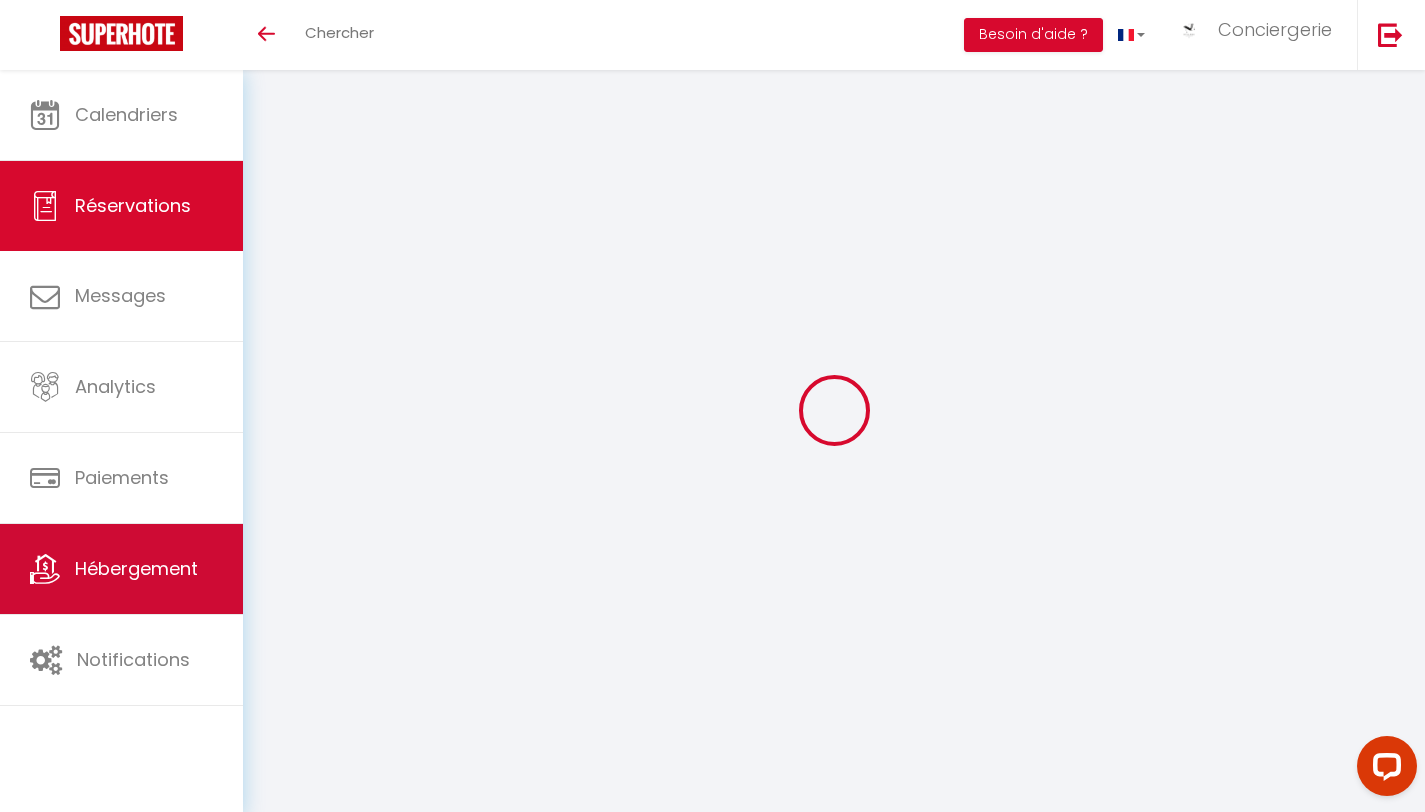 click on "Hébergement" at bounding box center [136, 568] 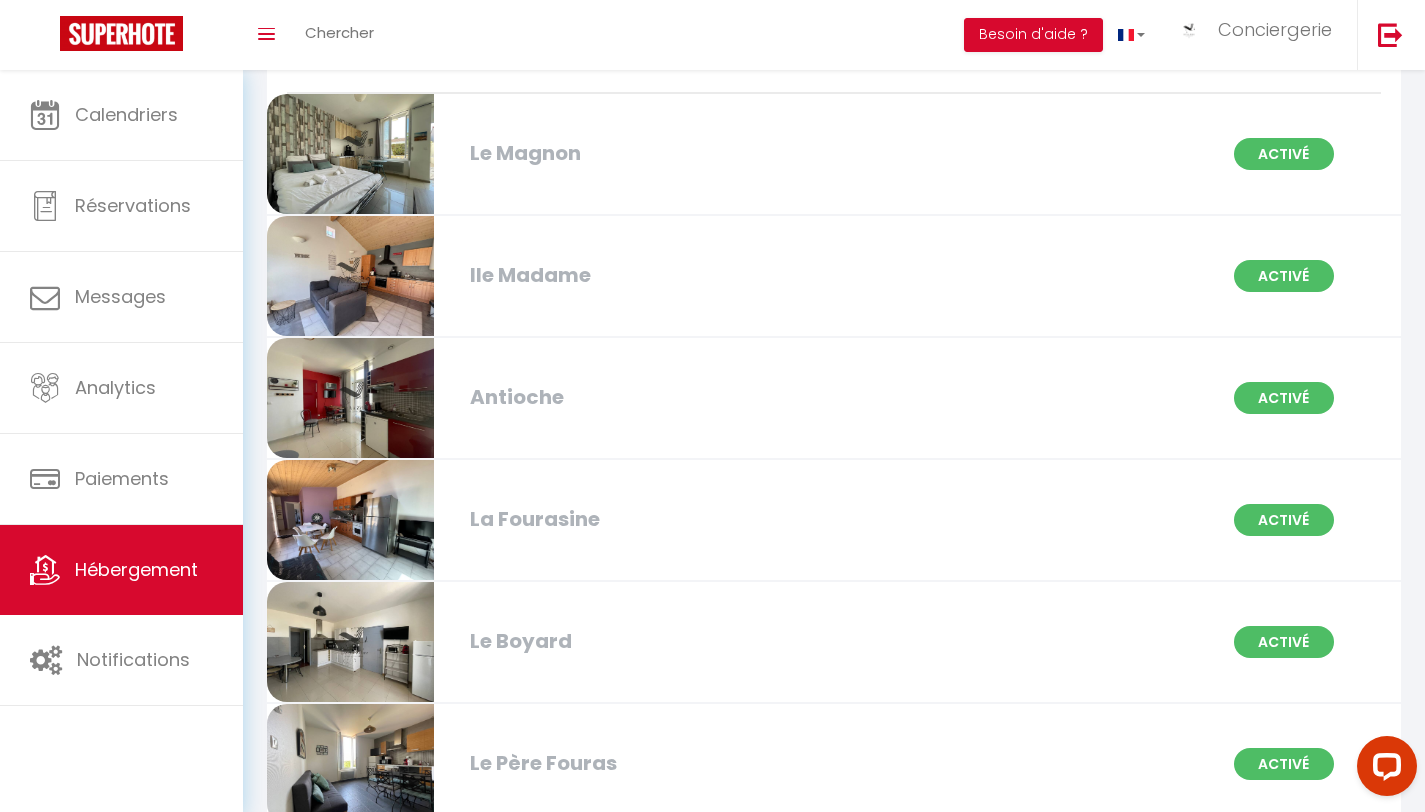 scroll, scrollTop: 4124, scrollLeft: 0, axis: vertical 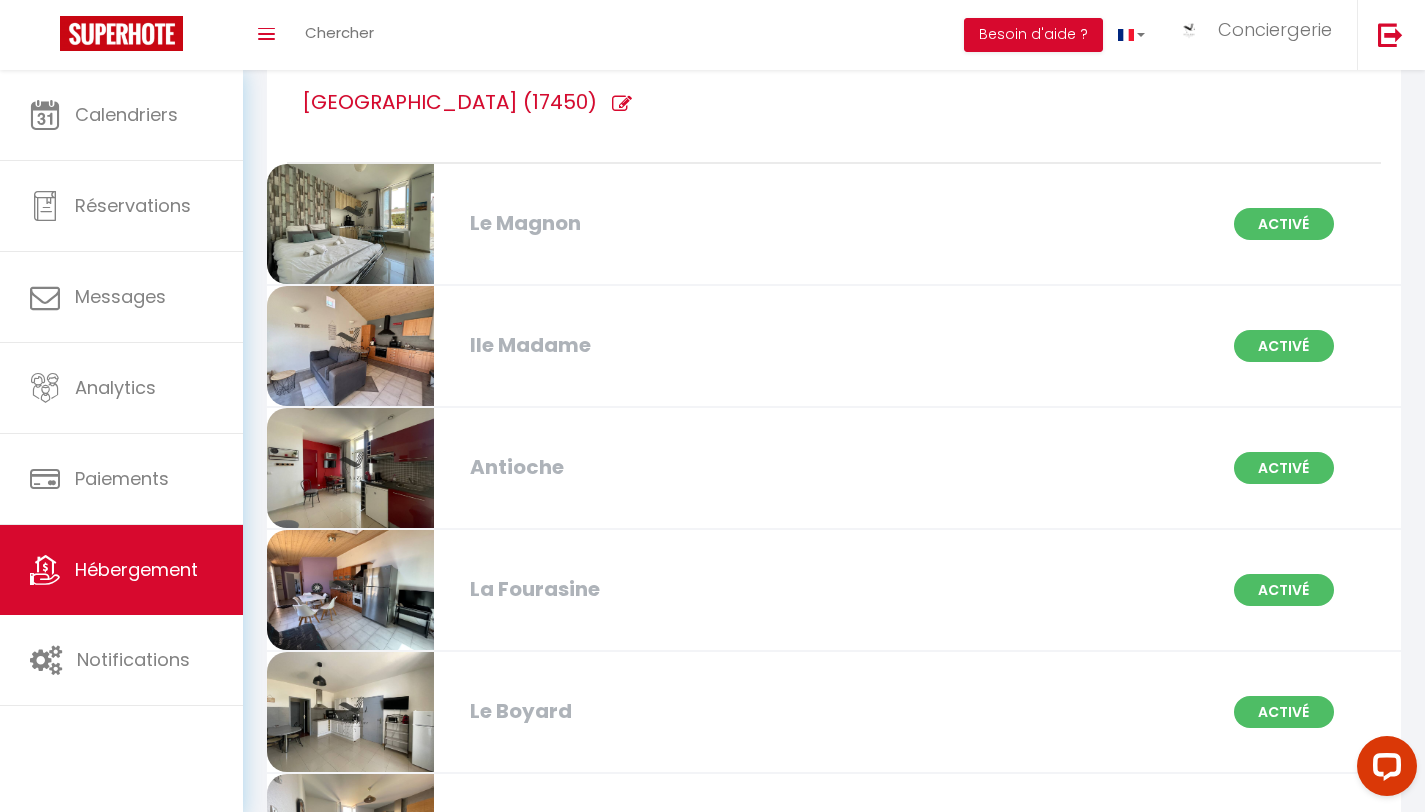click on "Ile Madame" at bounding box center [640, 345] 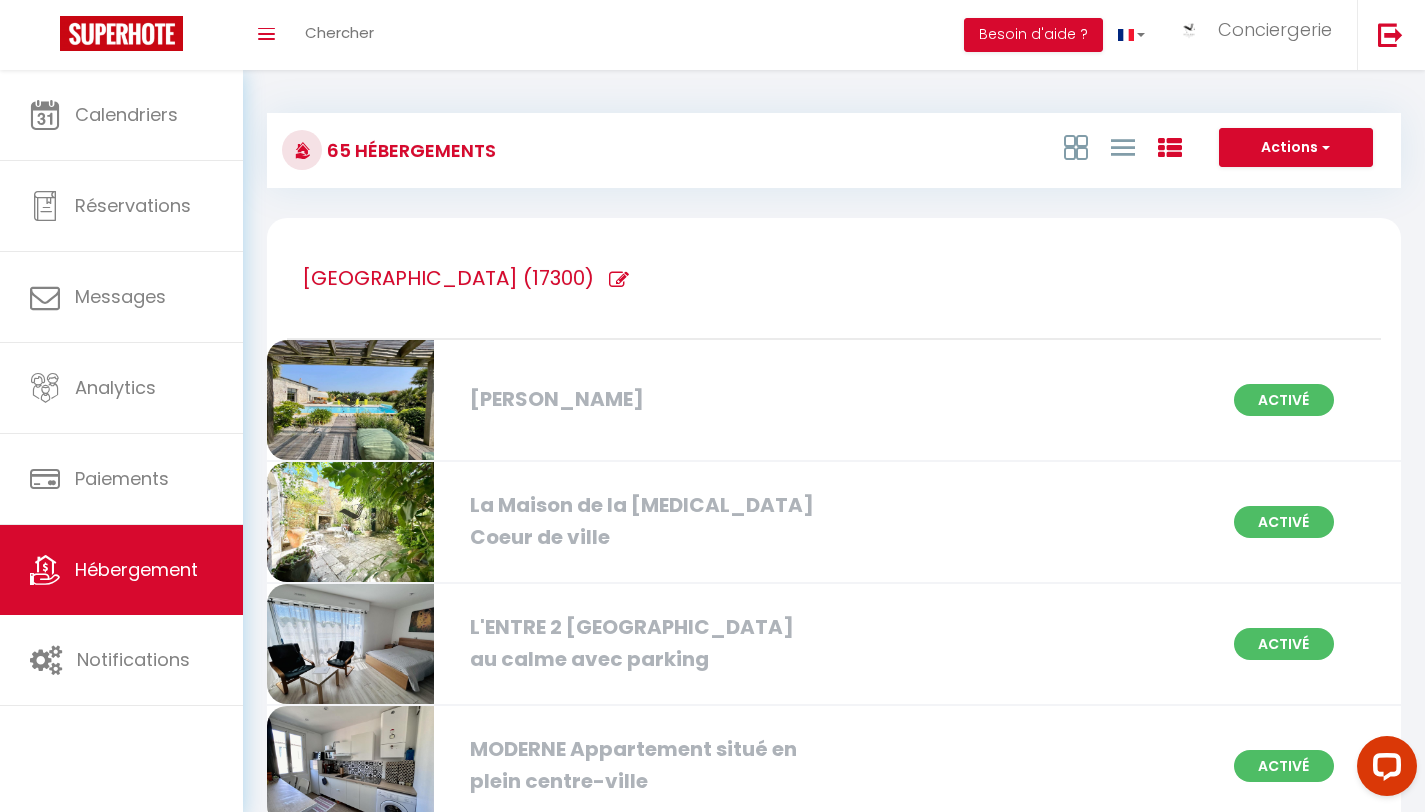 select on "3" 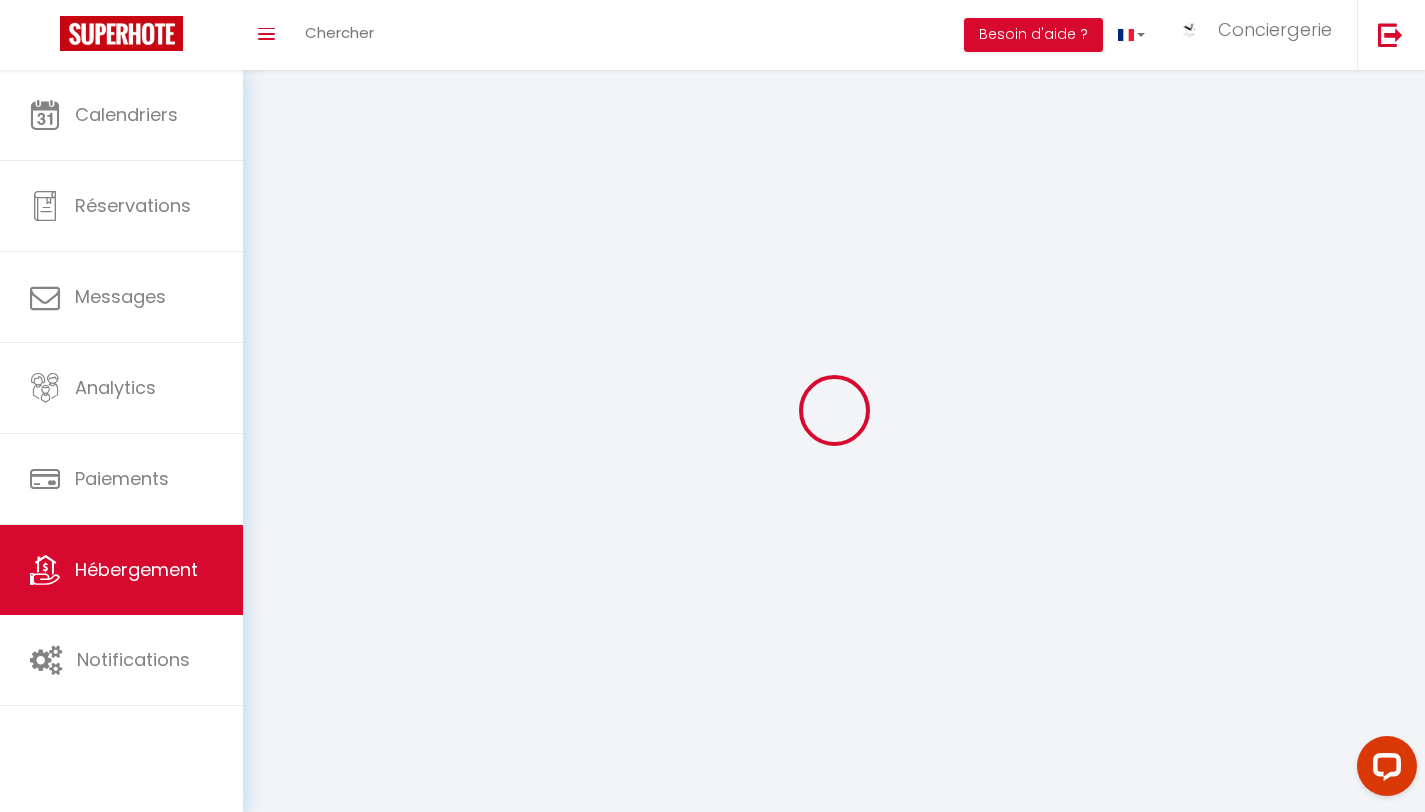 select 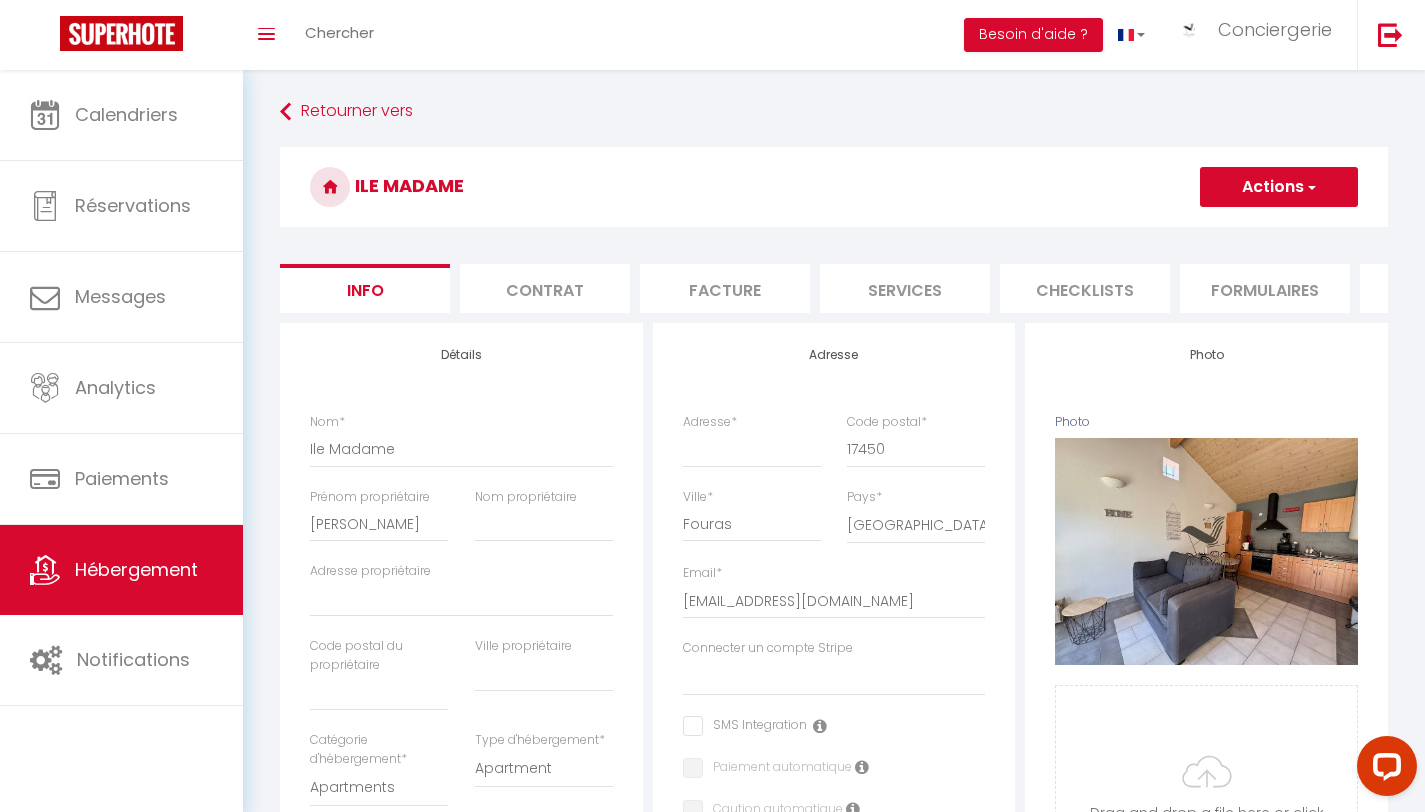 select 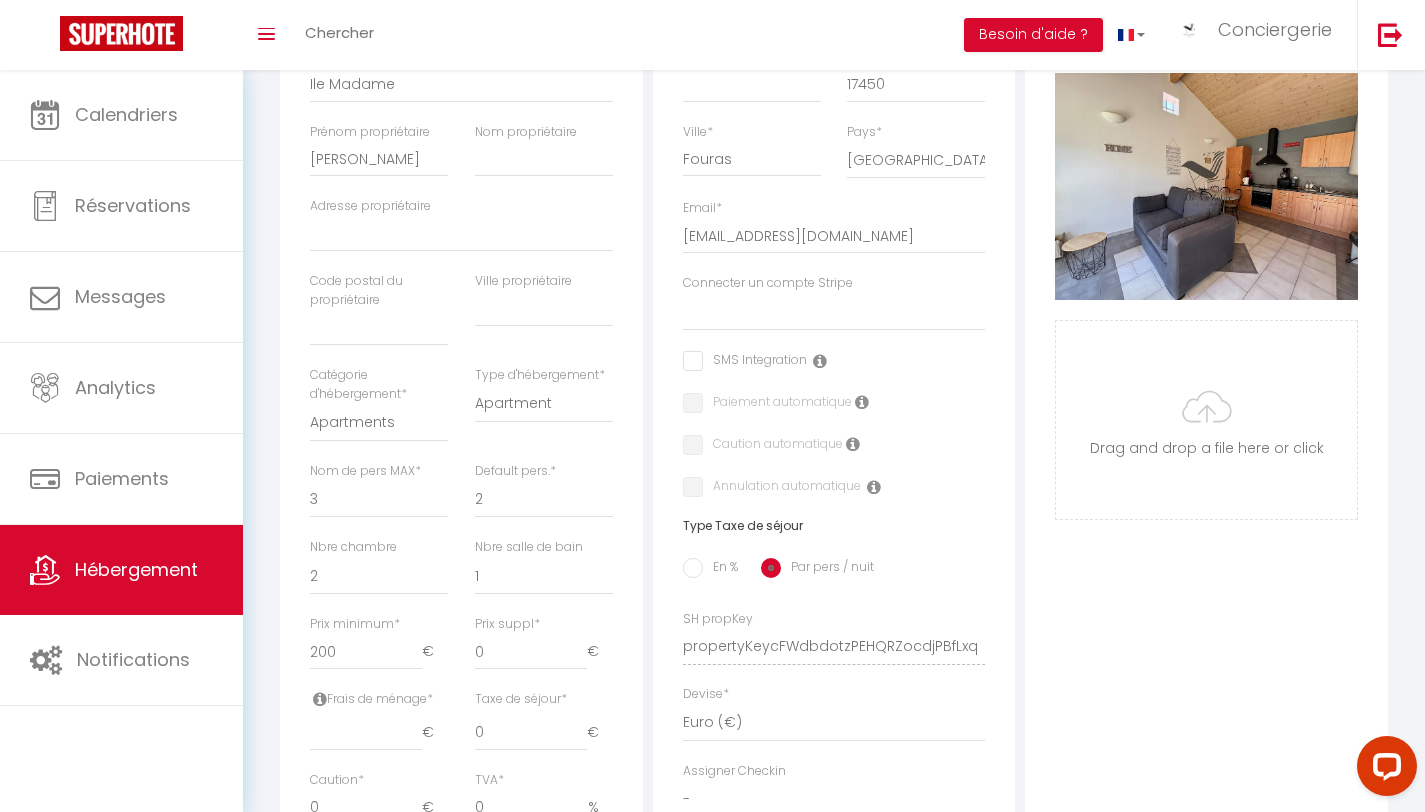 scroll, scrollTop: 925, scrollLeft: 0, axis: vertical 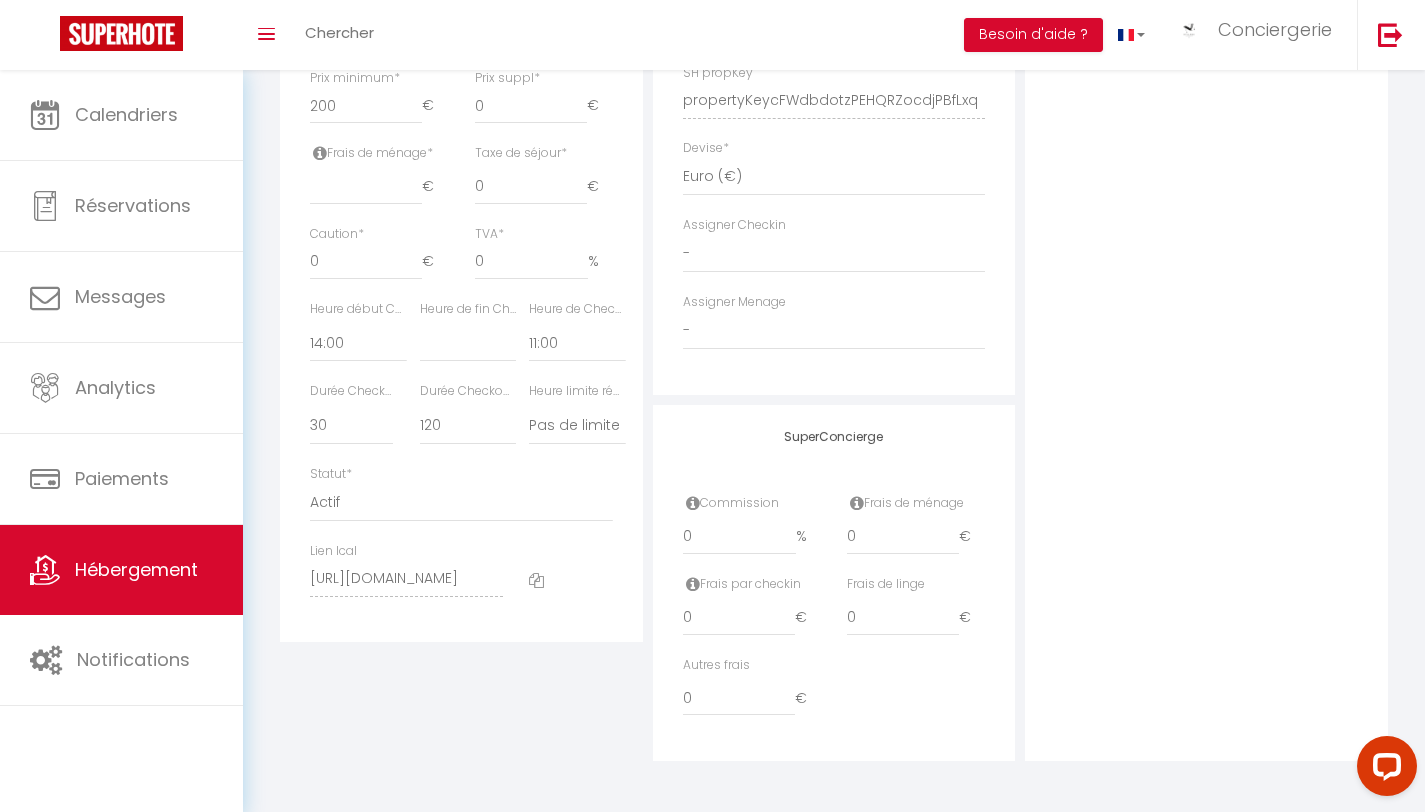 click at bounding box center (536, 580) 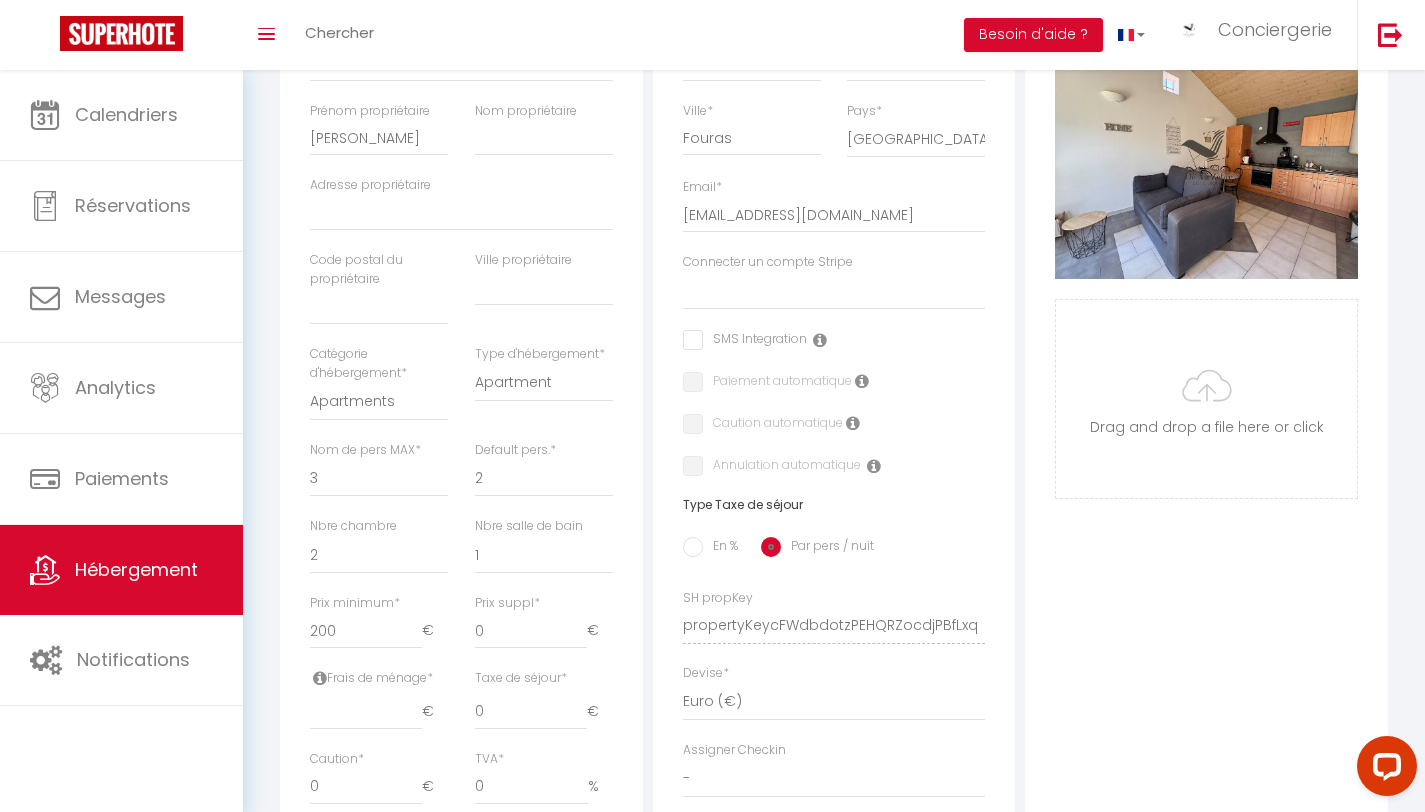 scroll, scrollTop: 0, scrollLeft: 0, axis: both 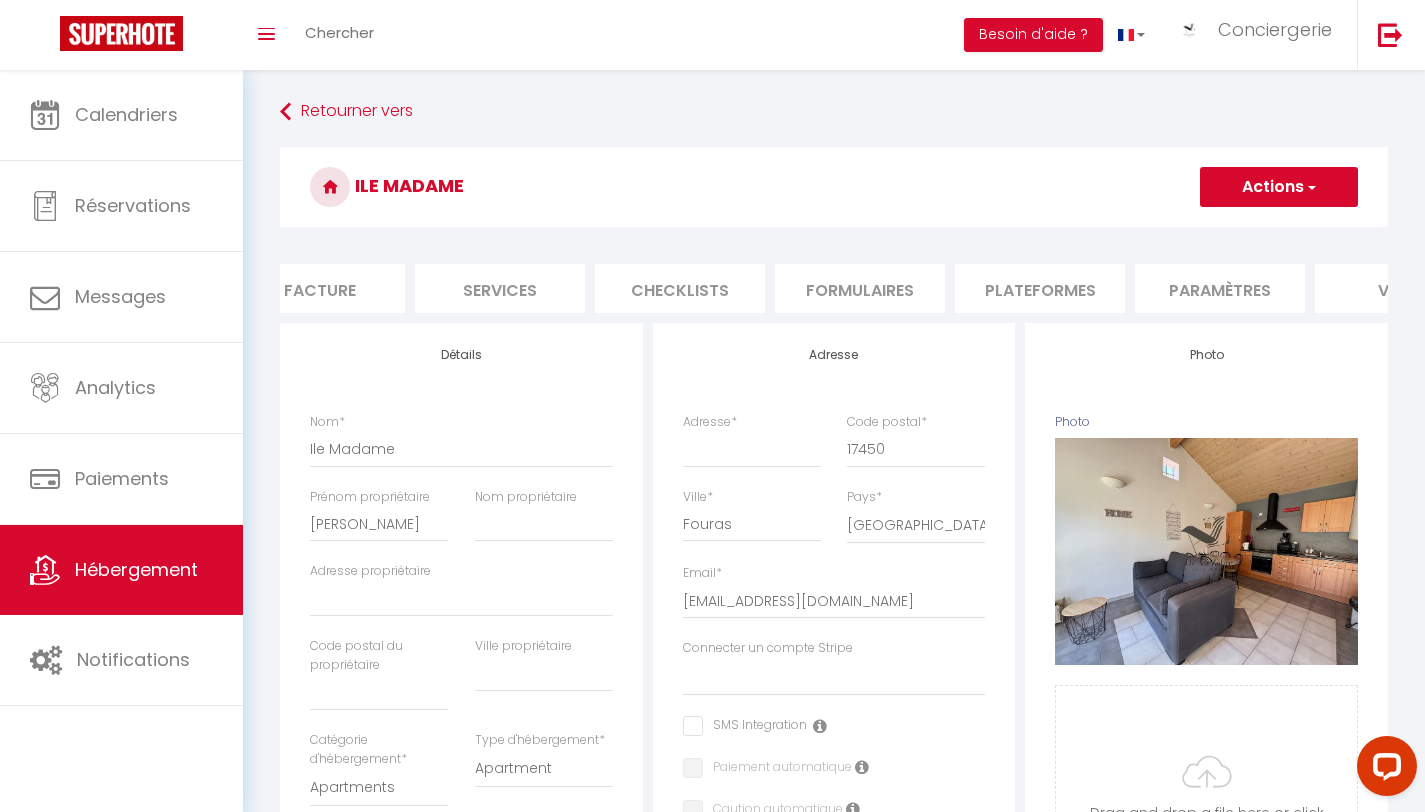 click on "Plateformes" at bounding box center [1040, 288] 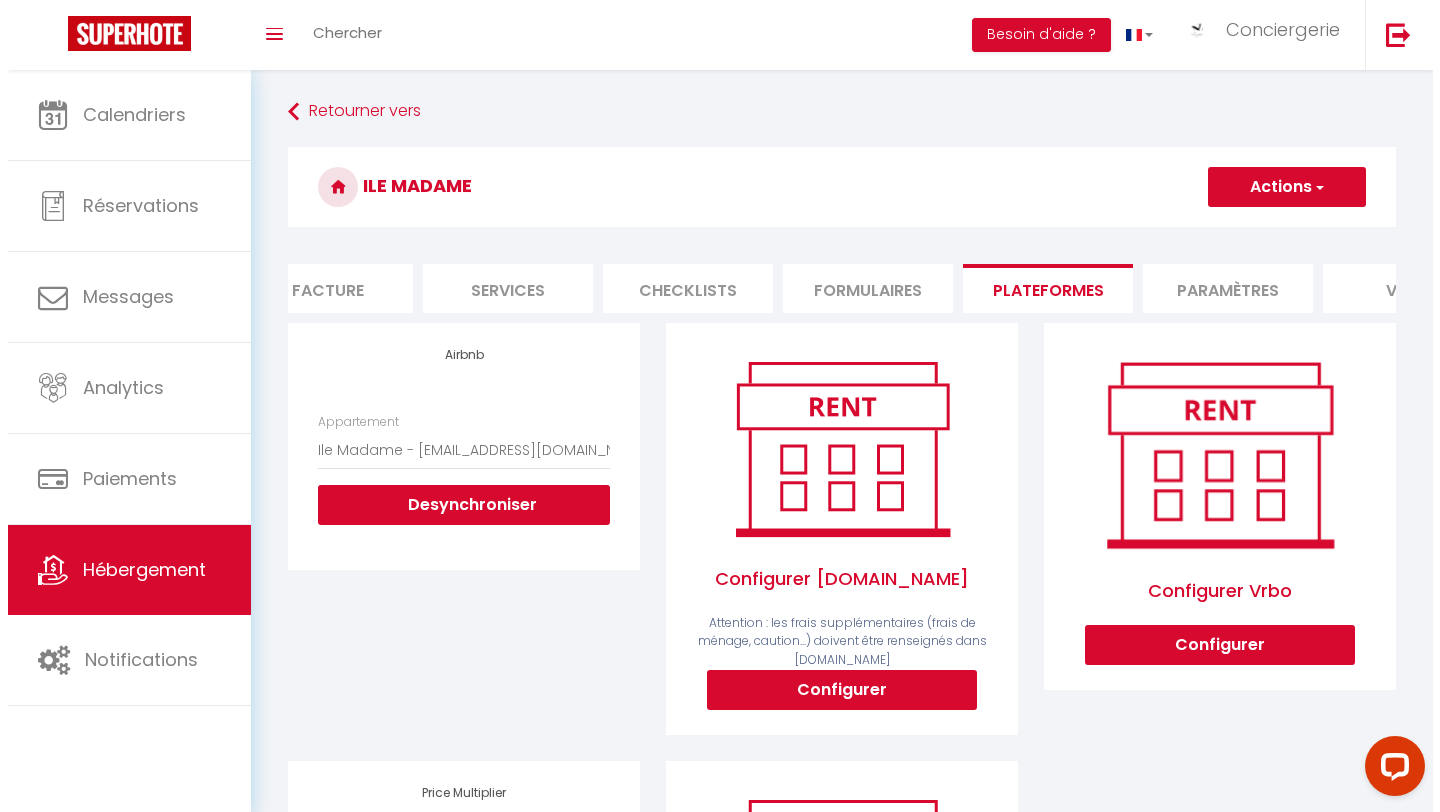 scroll, scrollTop: 370, scrollLeft: 0, axis: vertical 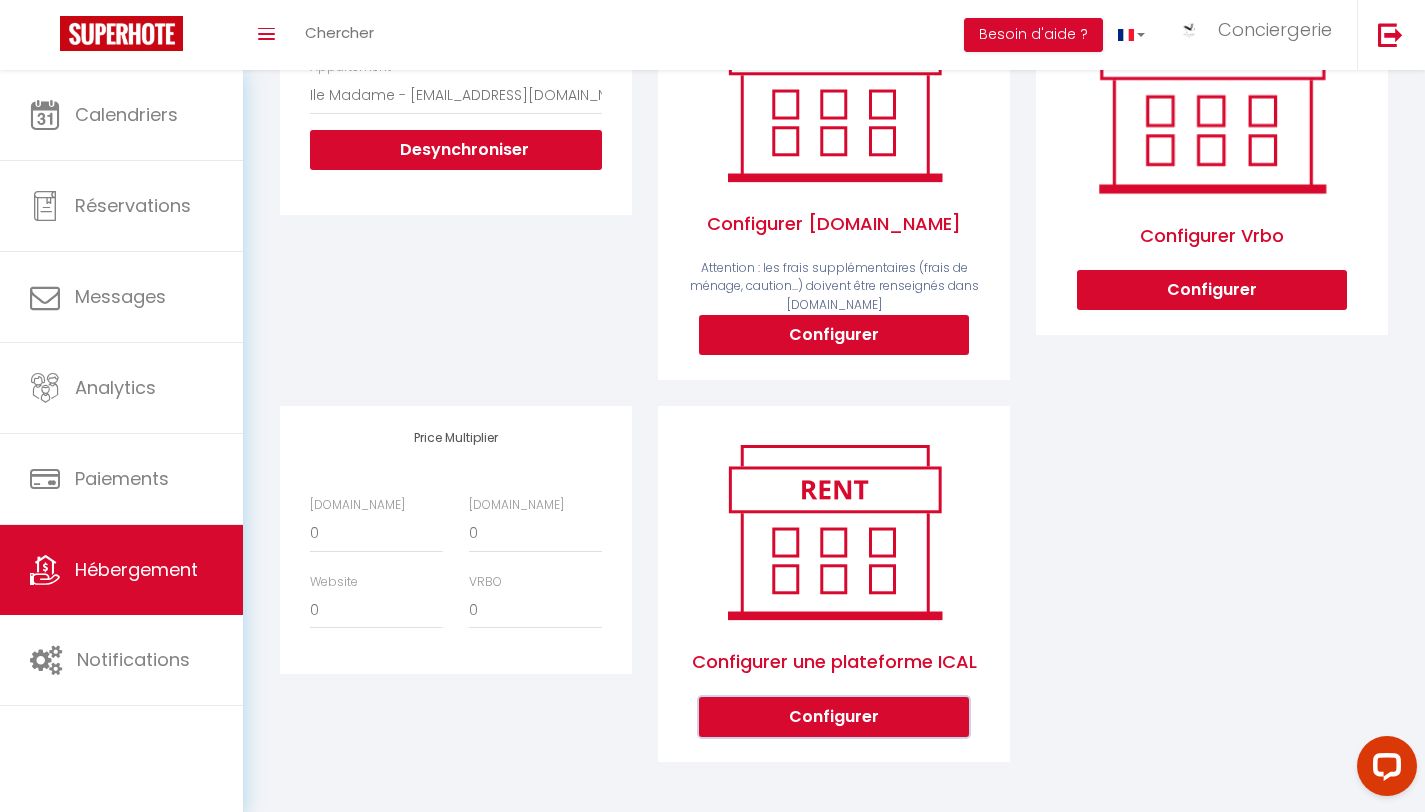 click on "Configurer" at bounding box center [834, 717] 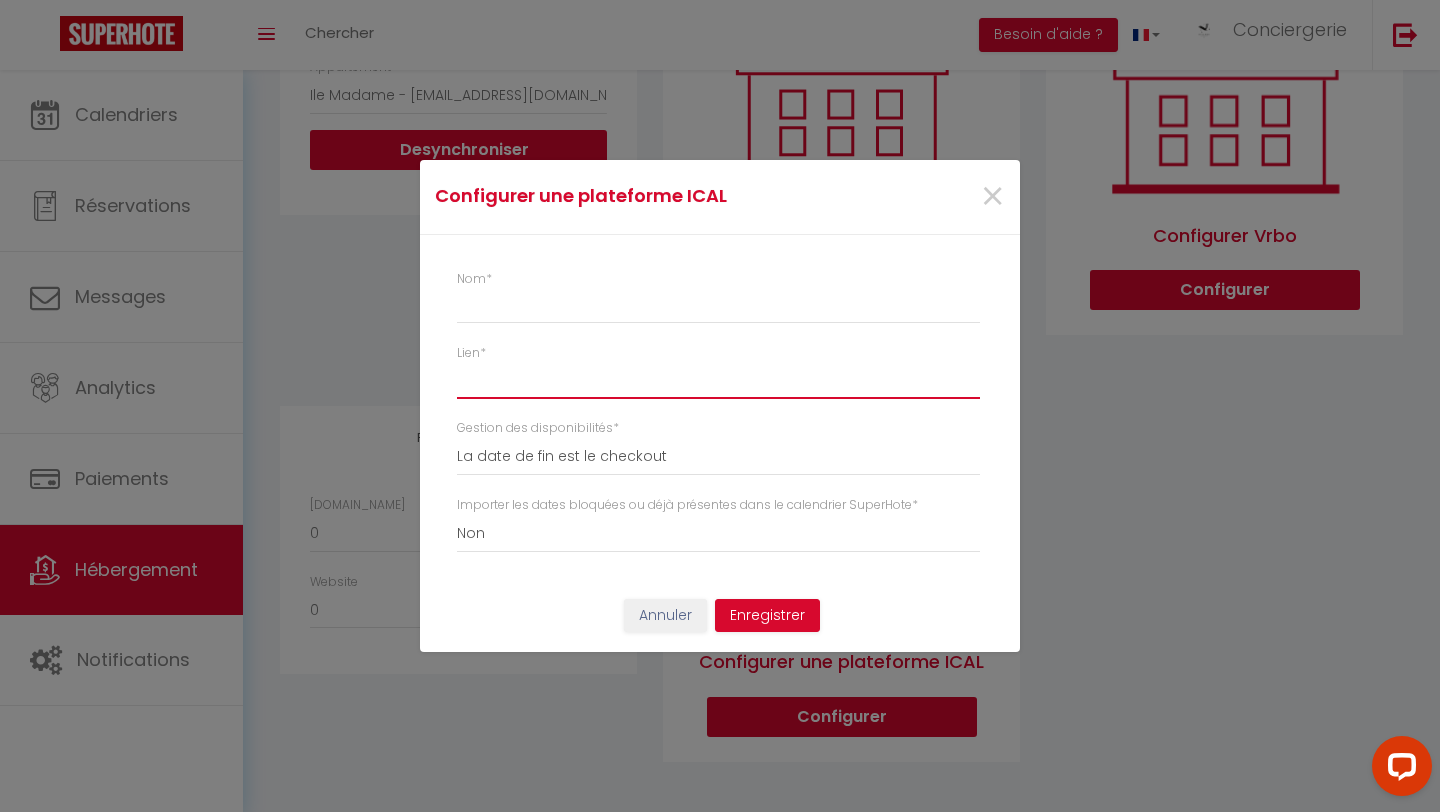click on "Lien
*" at bounding box center [718, 381] 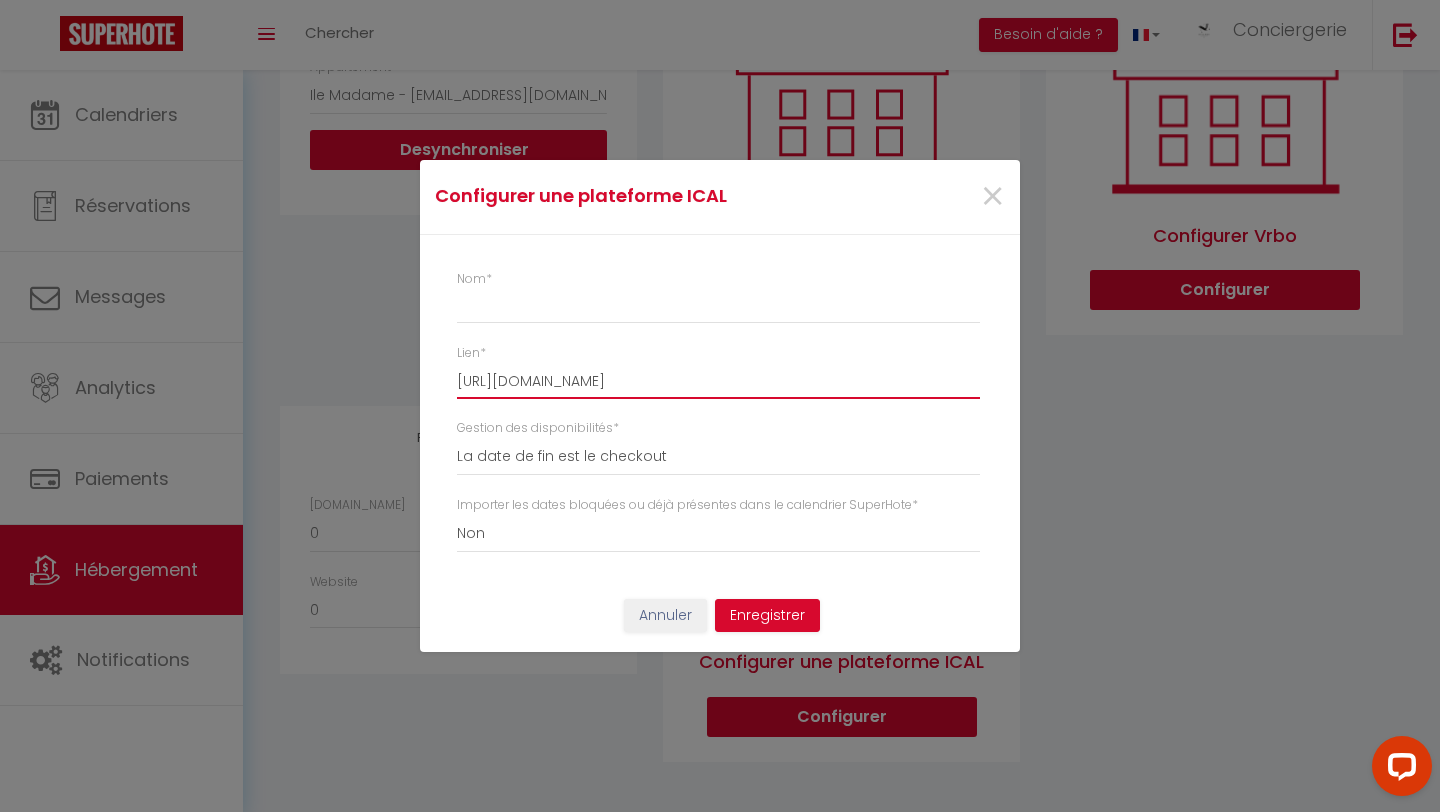 scroll, scrollTop: 0, scrollLeft: 72, axis: horizontal 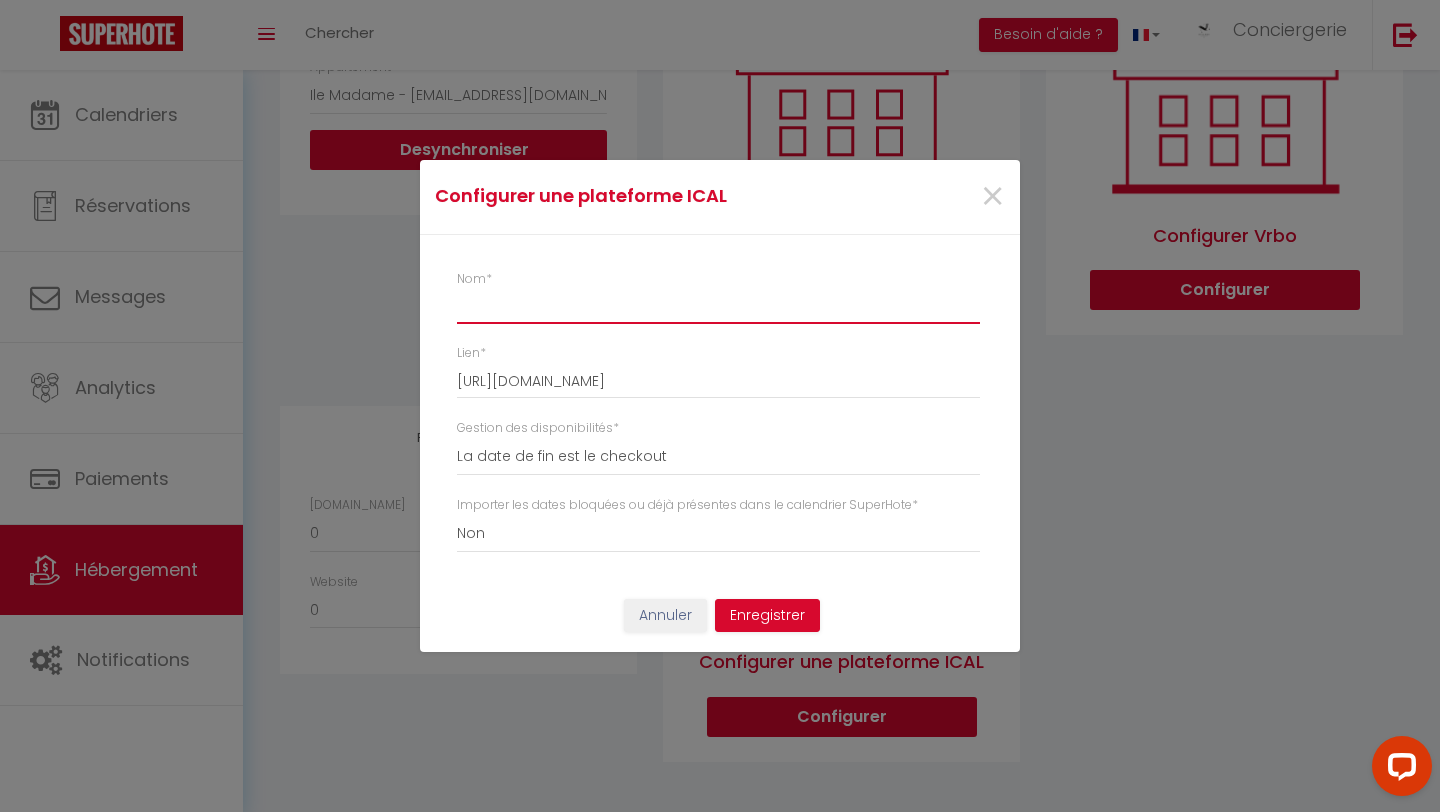 click on "Nom
*" at bounding box center [718, 306] 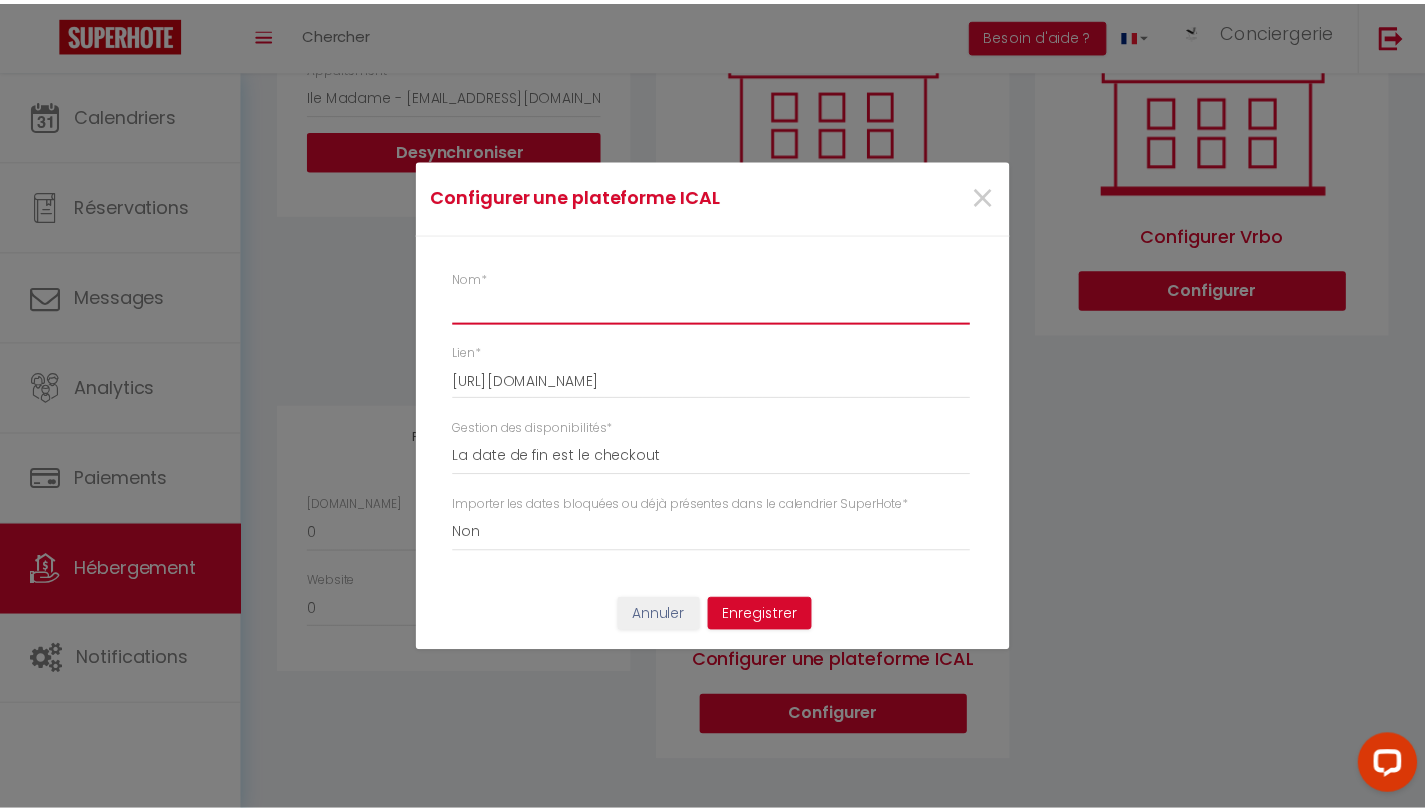 scroll, scrollTop: 0, scrollLeft: 0, axis: both 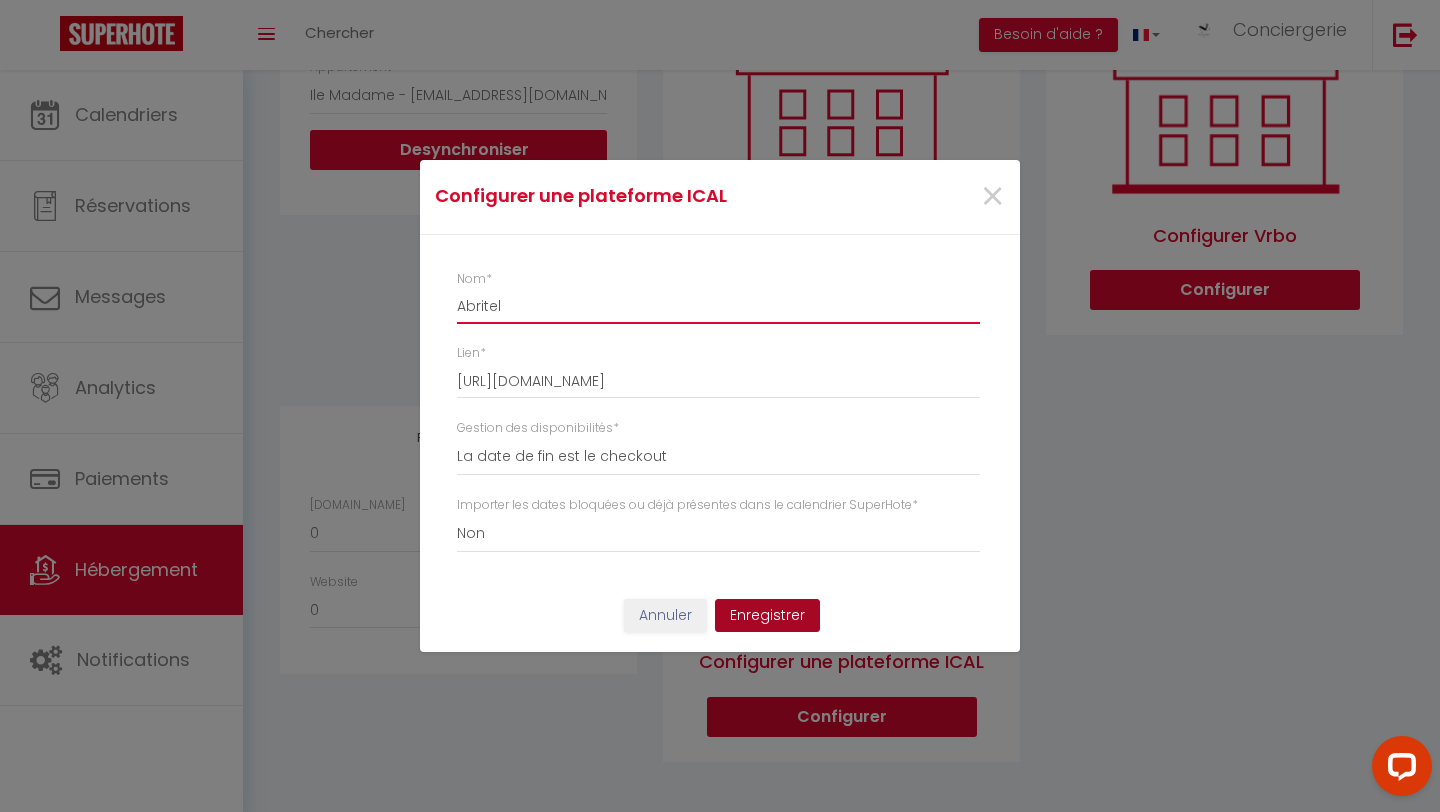 type on "Abritel" 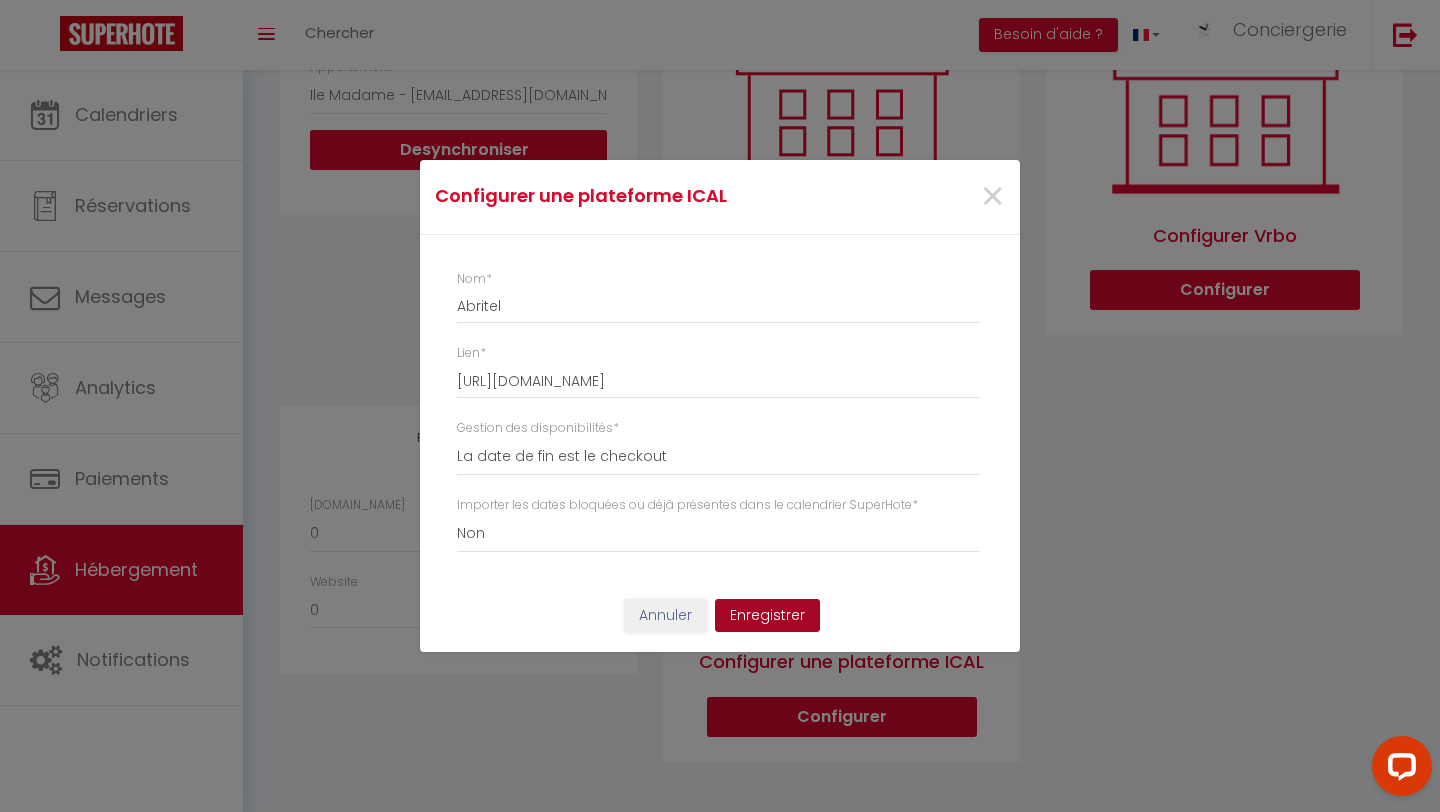 click on "Enregistrer" at bounding box center (767, 616) 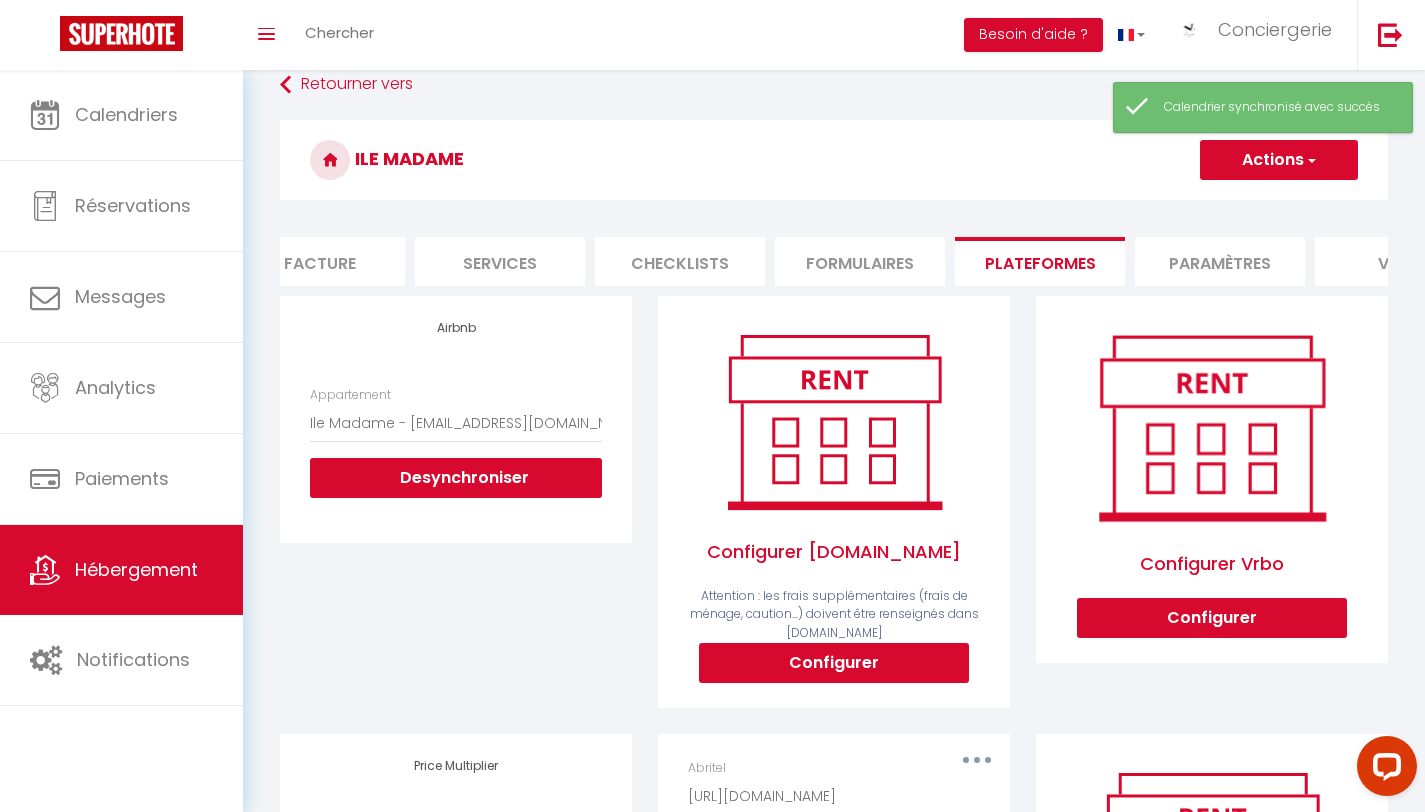 scroll, scrollTop: 18, scrollLeft: 0, axis: vertical 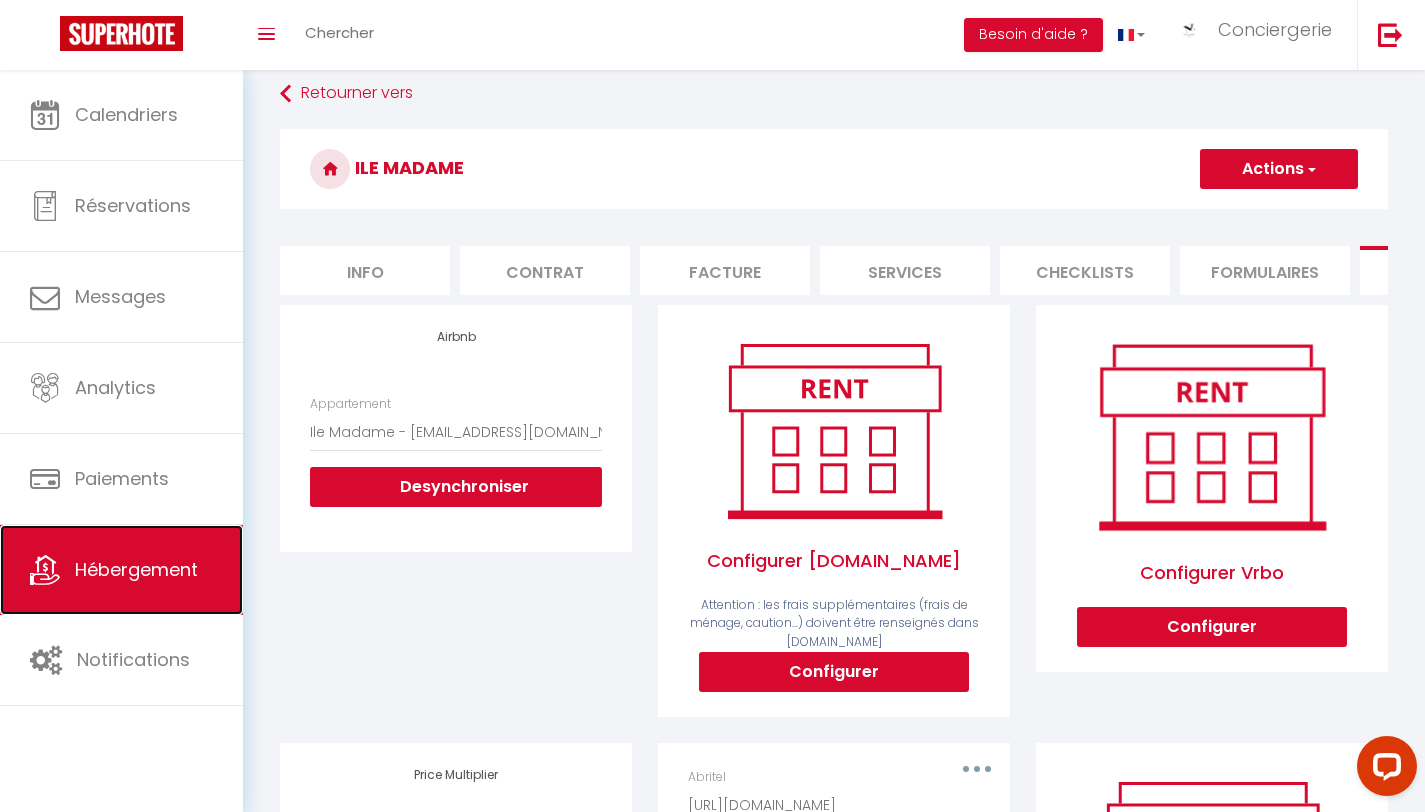 click on "Hébergement" at bounding box center [136, 569] 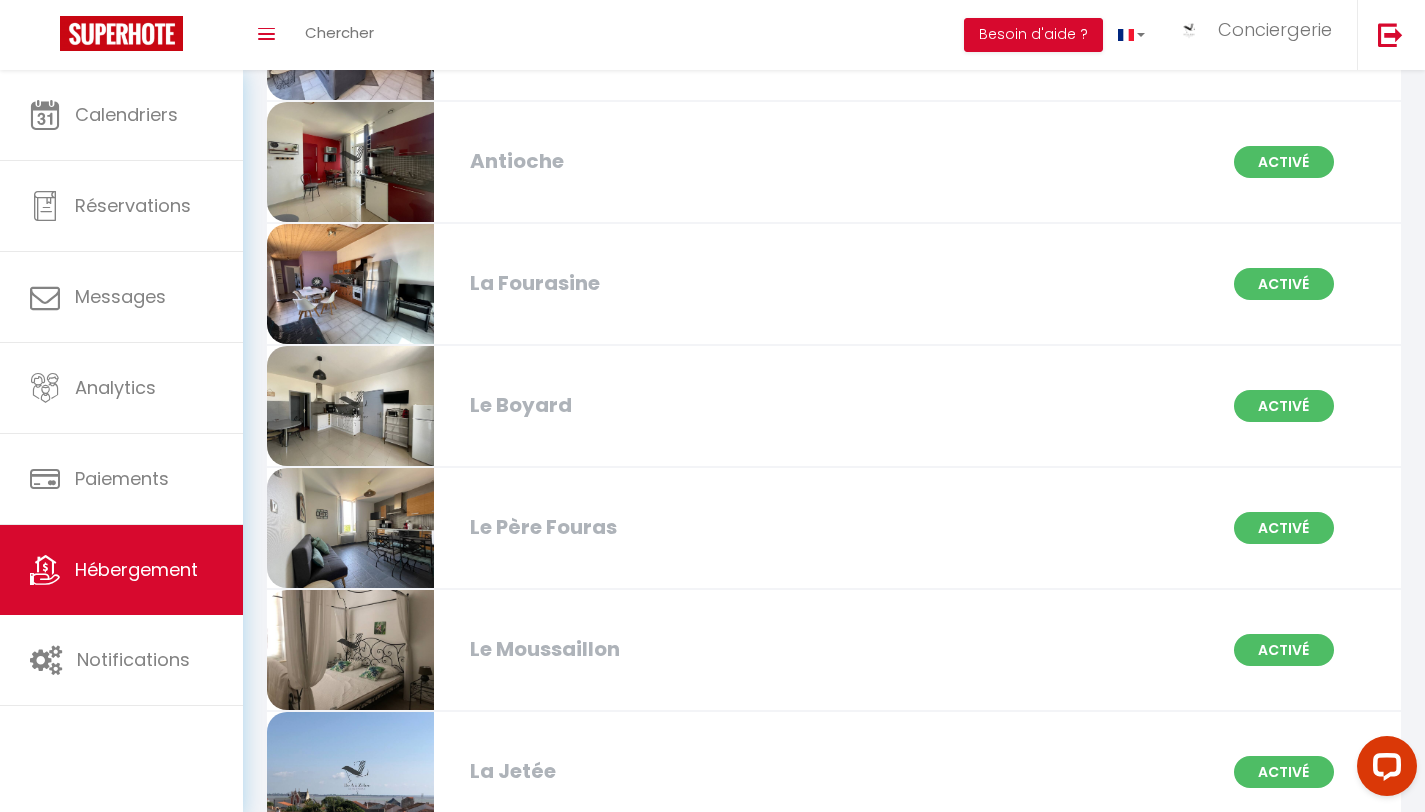 scroll, scrollTop: 4339, scrollLeft: 0, axis: vertical 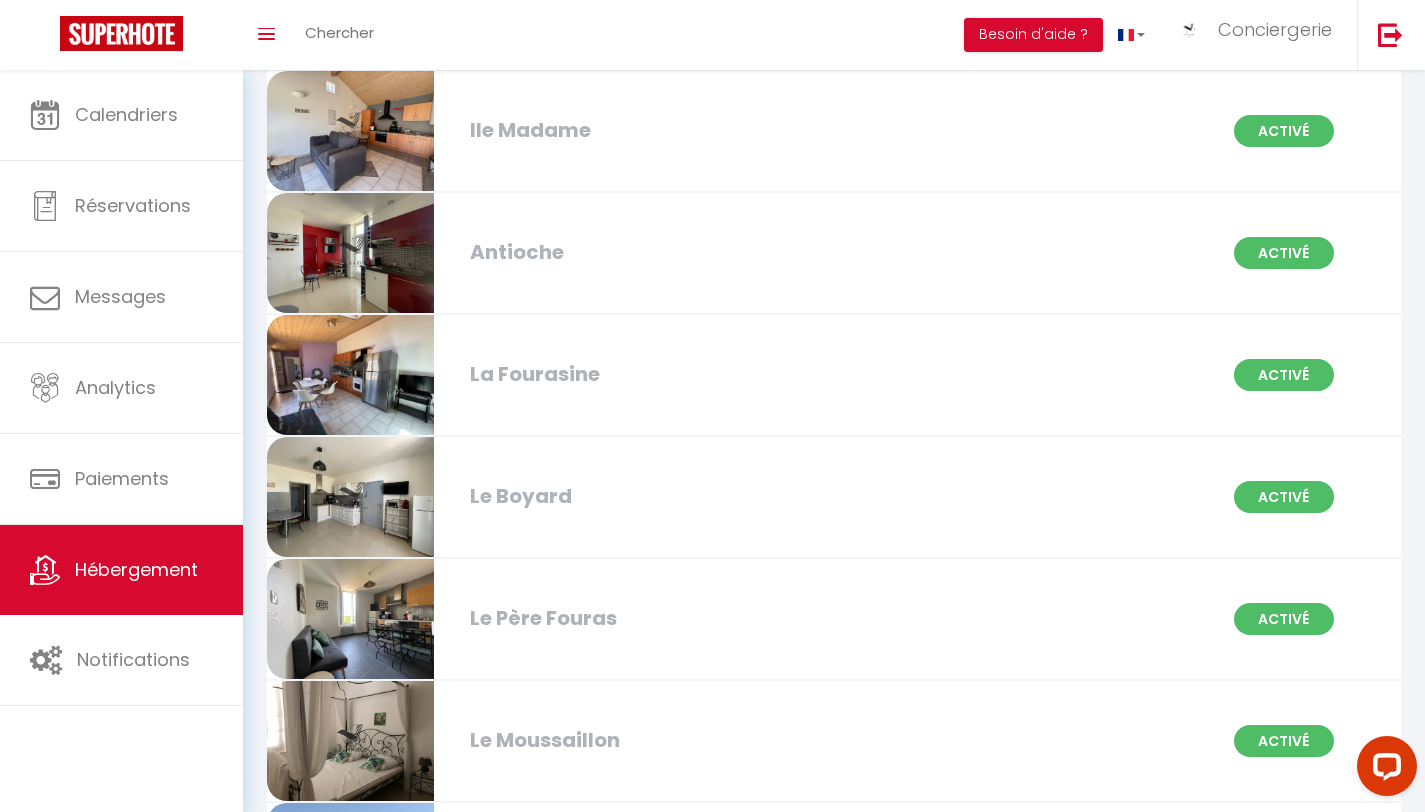 click on "Le Père Fouras" at bounding box center (640, 618) 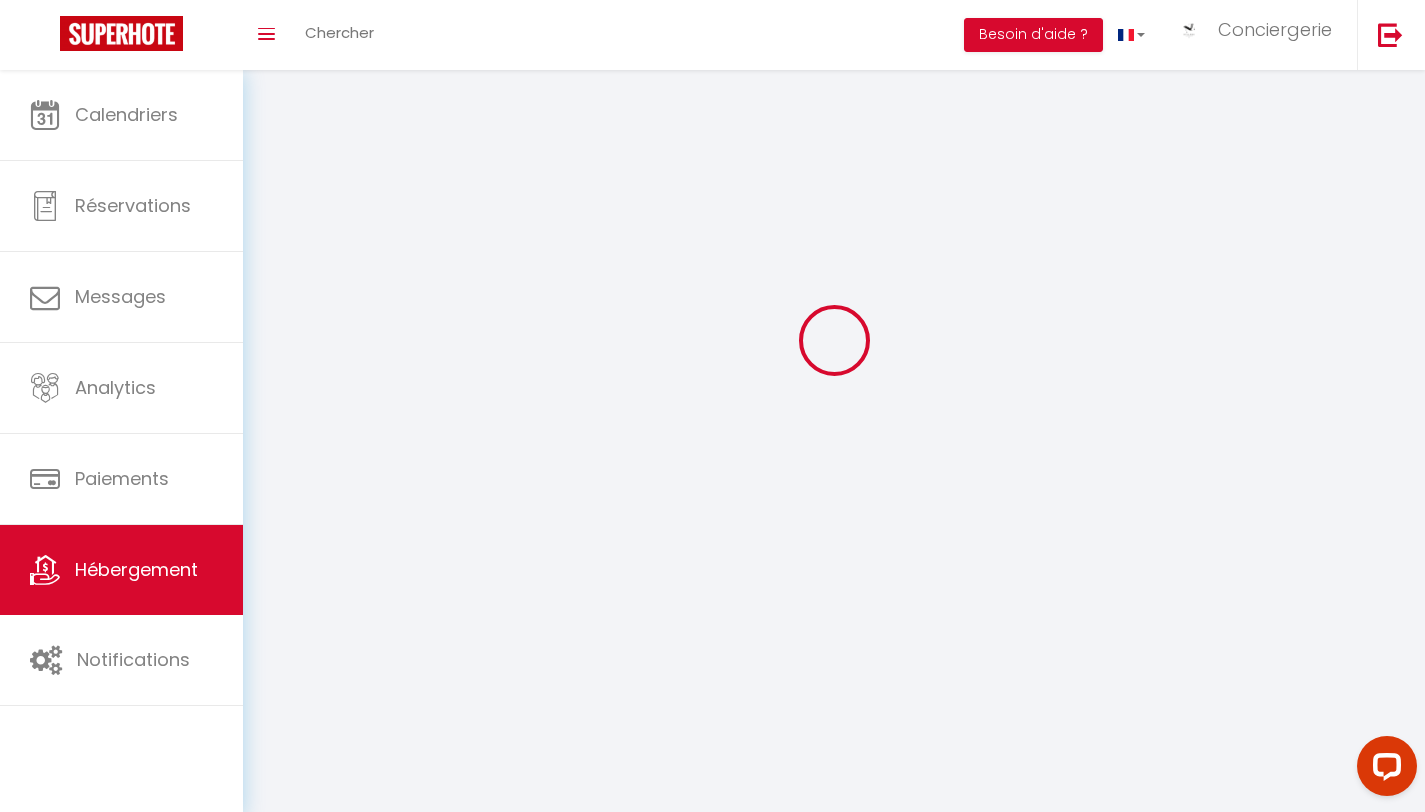 scroll, scrollTop: 0, scrollLeft: 0, axis: both 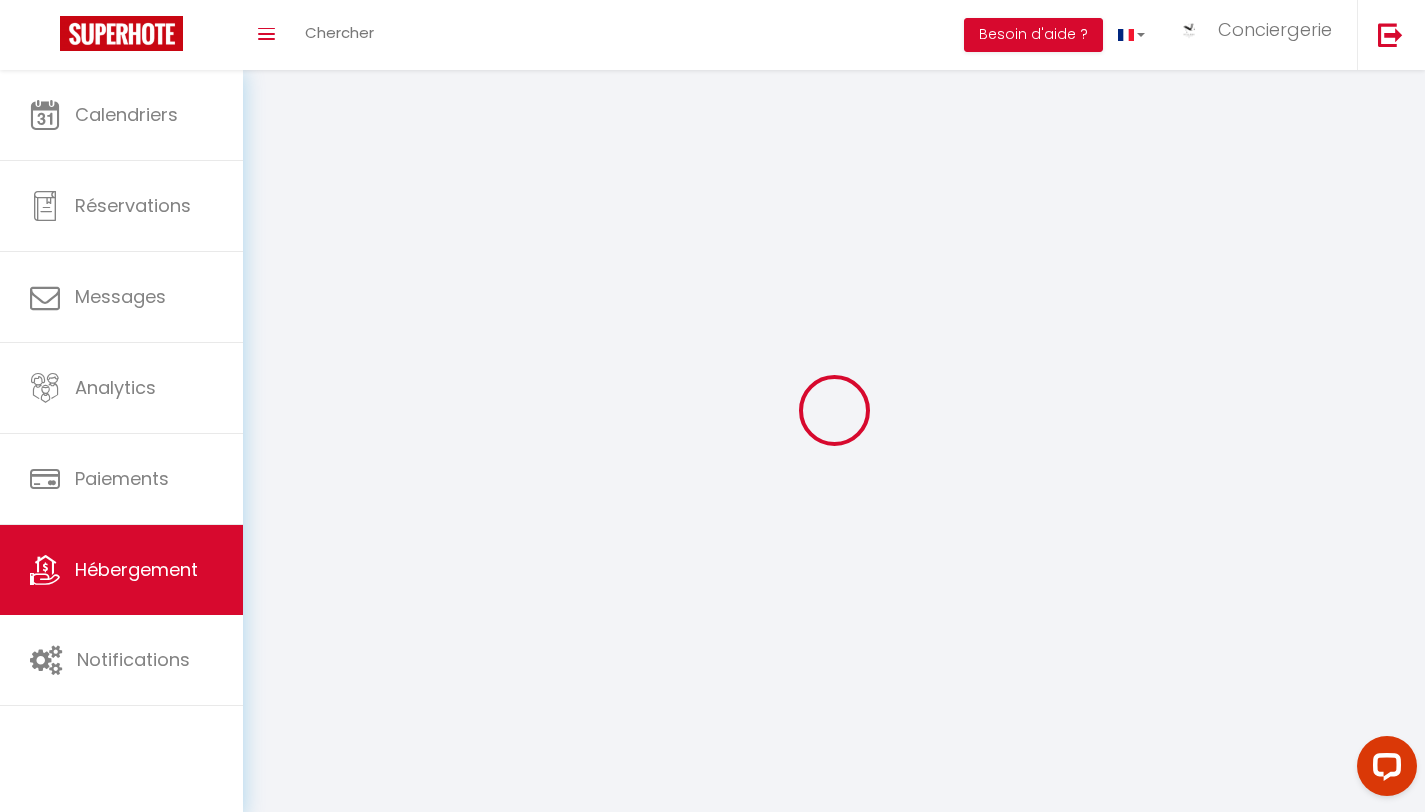 select on "1" 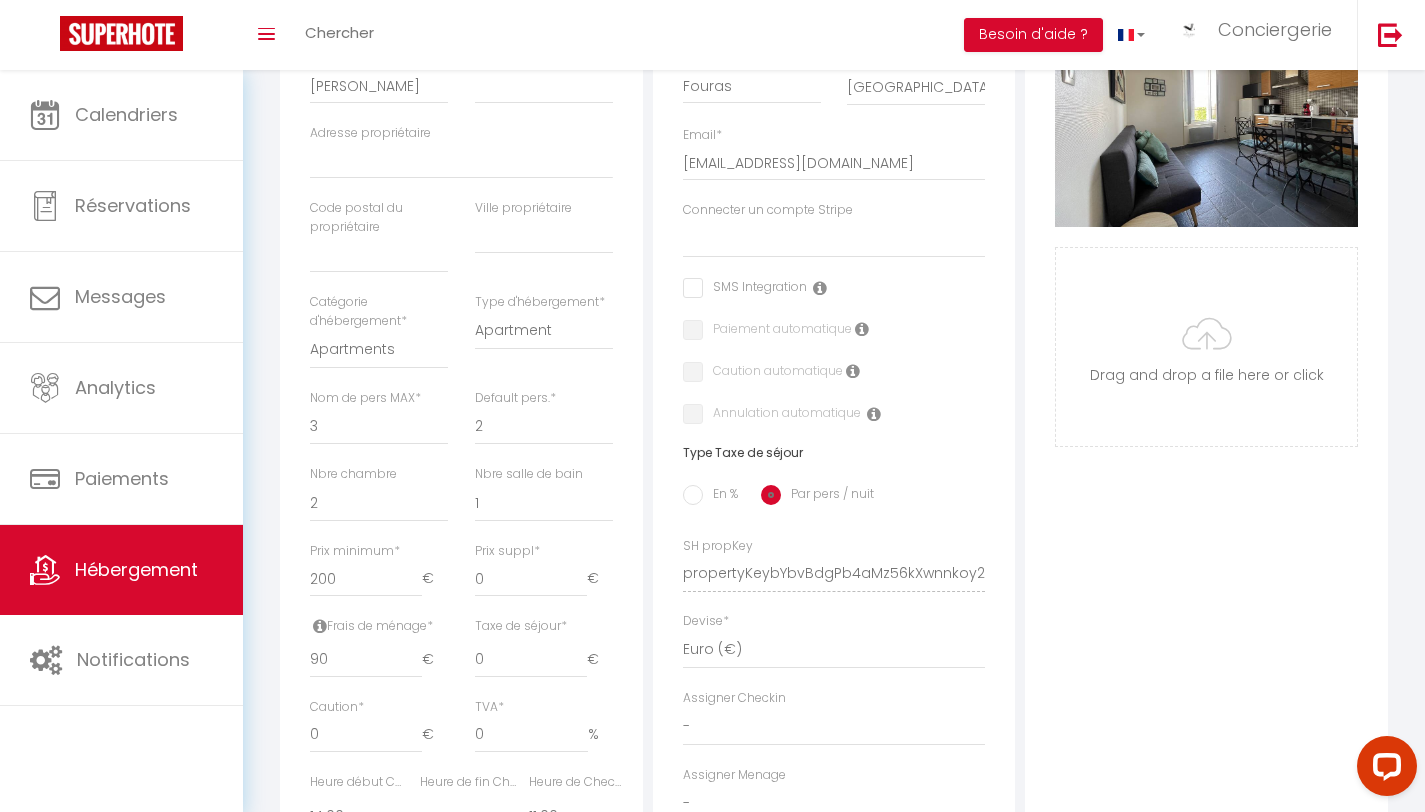 scroll, scrollTop: 925, scrollLeft: 0, axis: vertical 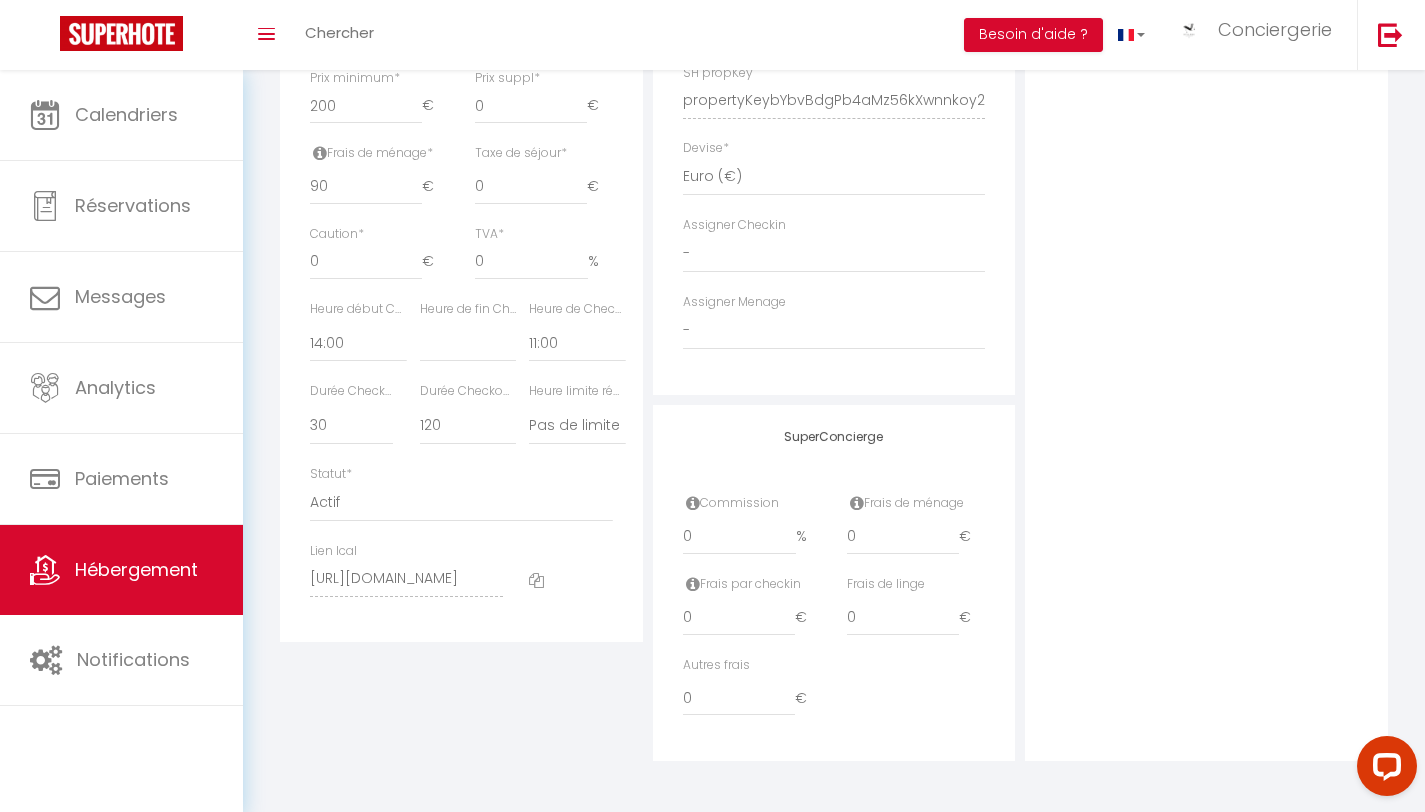 click at bounding box center (536, 580) 